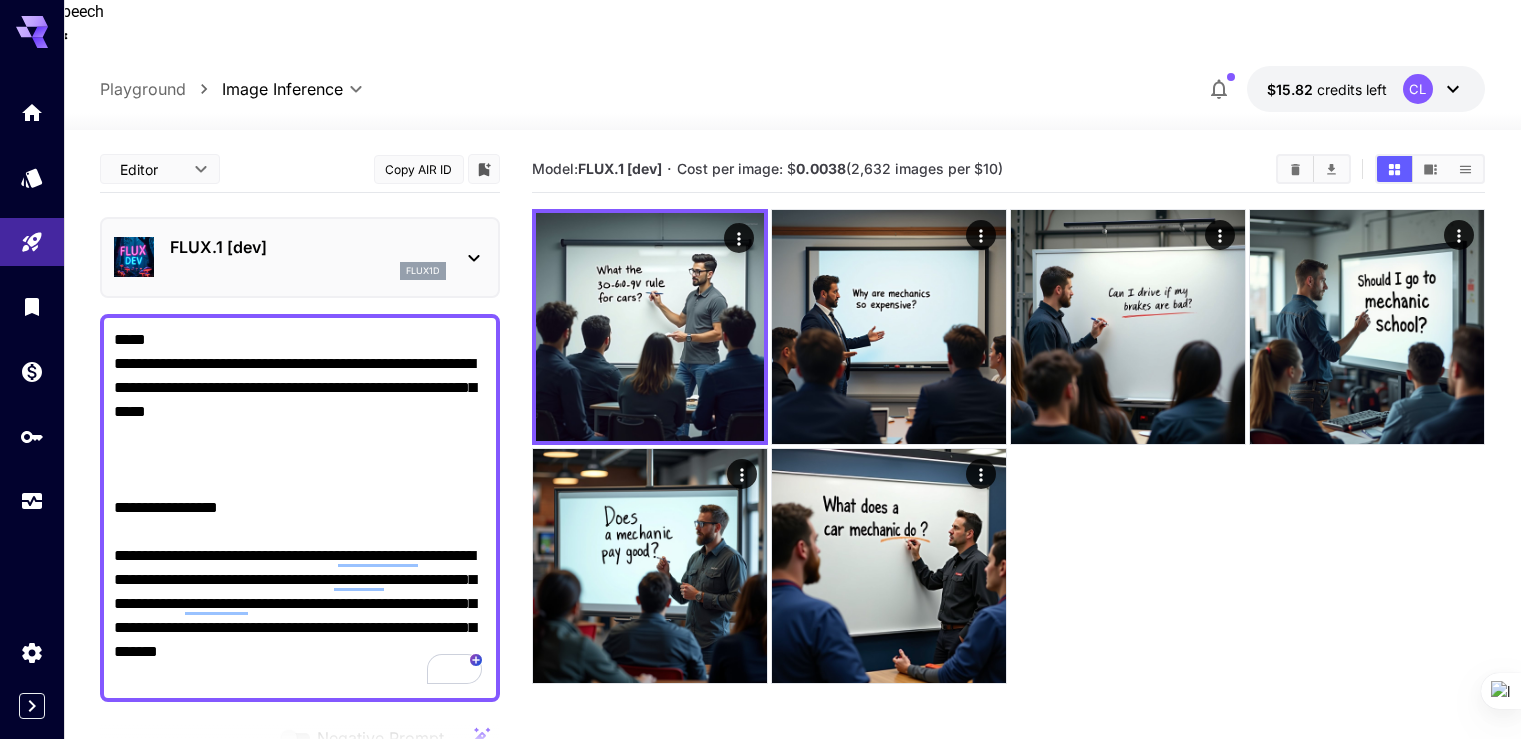 click on "**********" at bounding box center [300, 508] 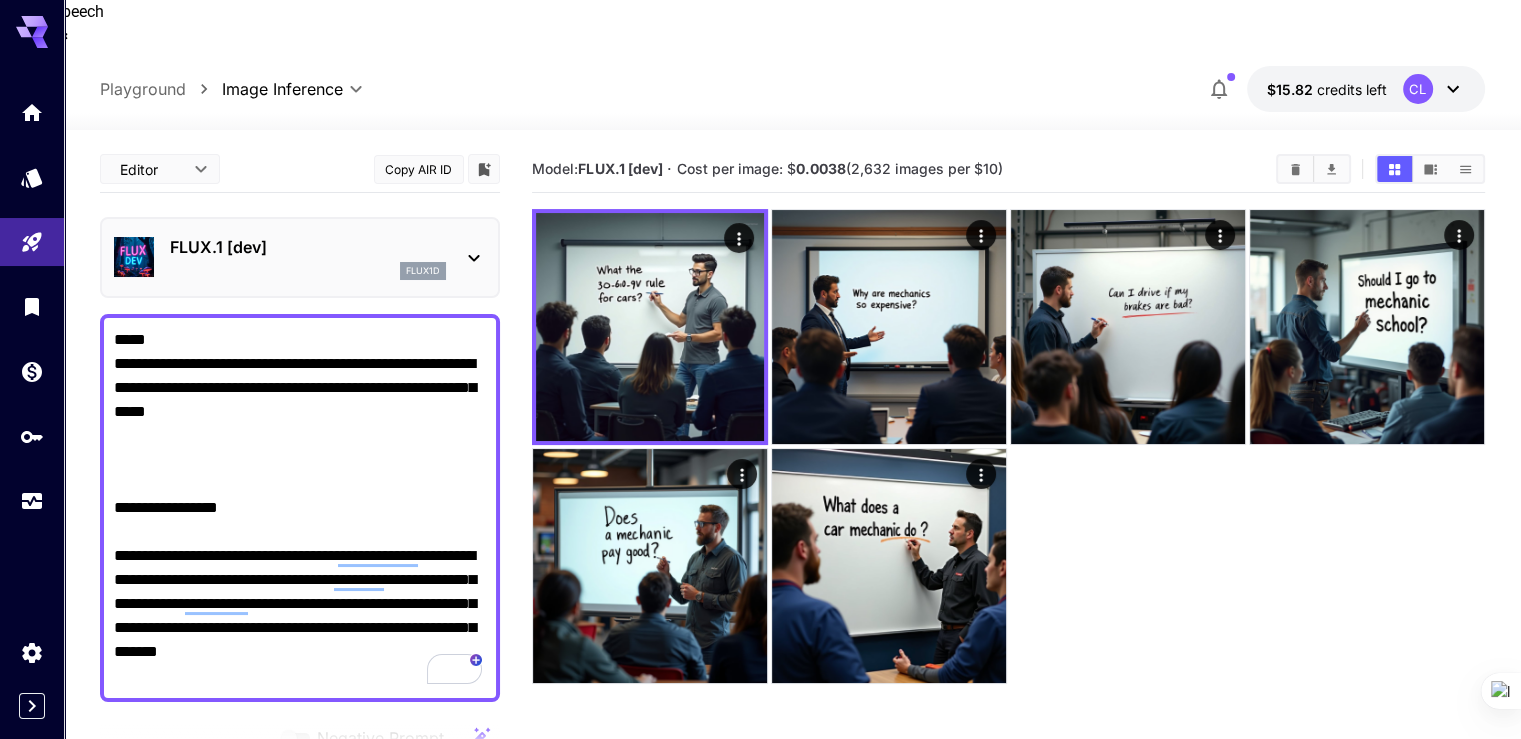 scroll, scrollTop: 0, scrollLeft: 0, axis: both 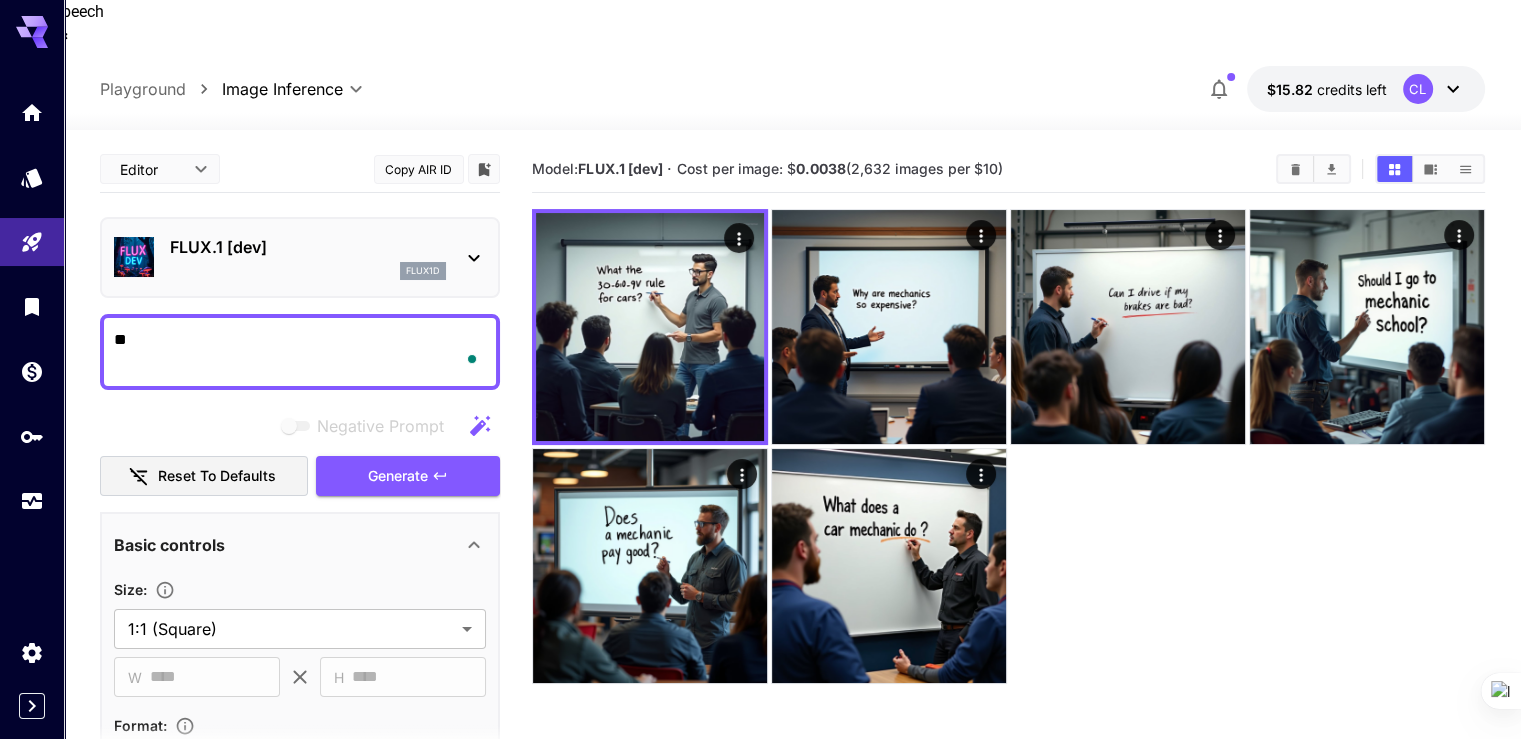 type on "*" 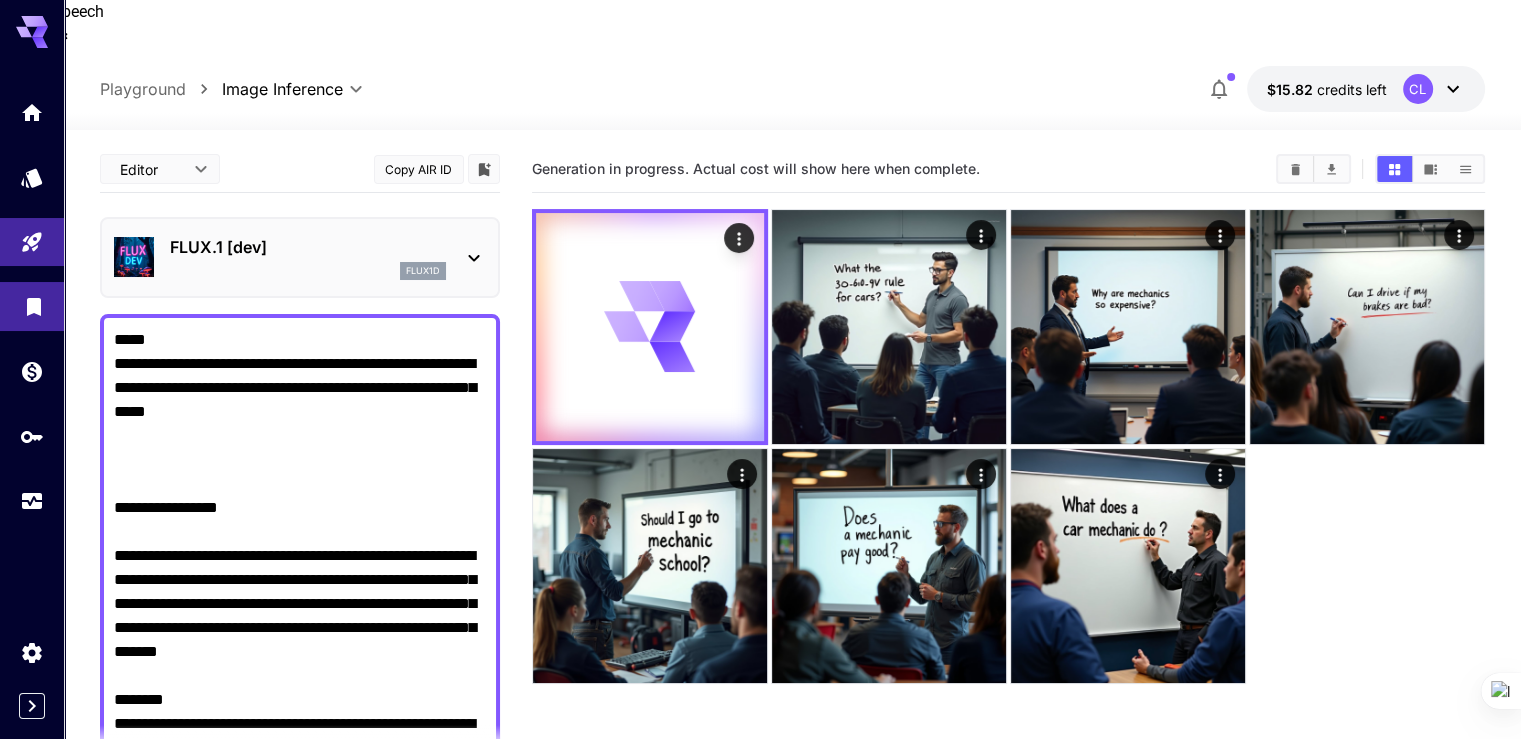 scroll, scrollTop: 12, scrollLeft: 0, axis: vertical 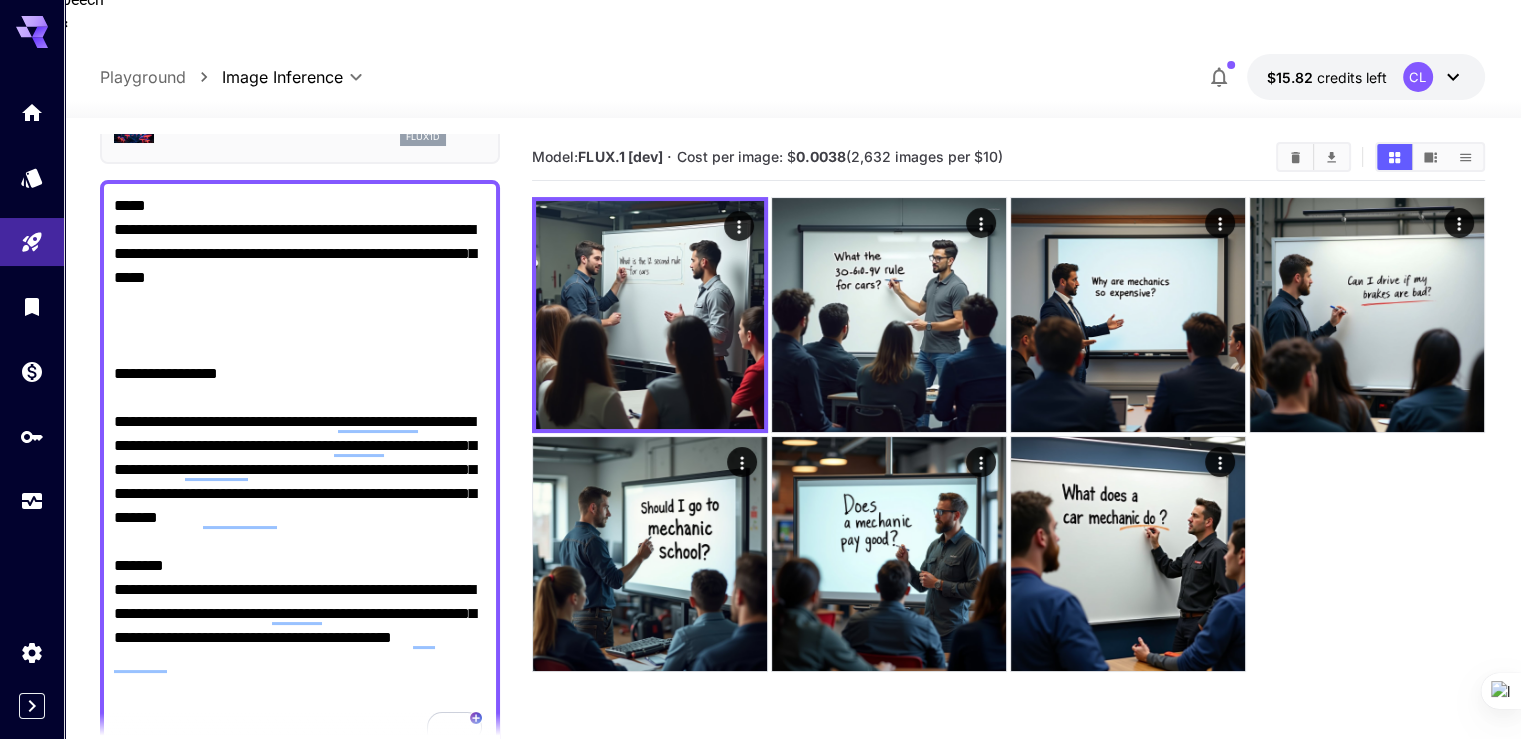 click on "**********" at bounding box center [300, 470] 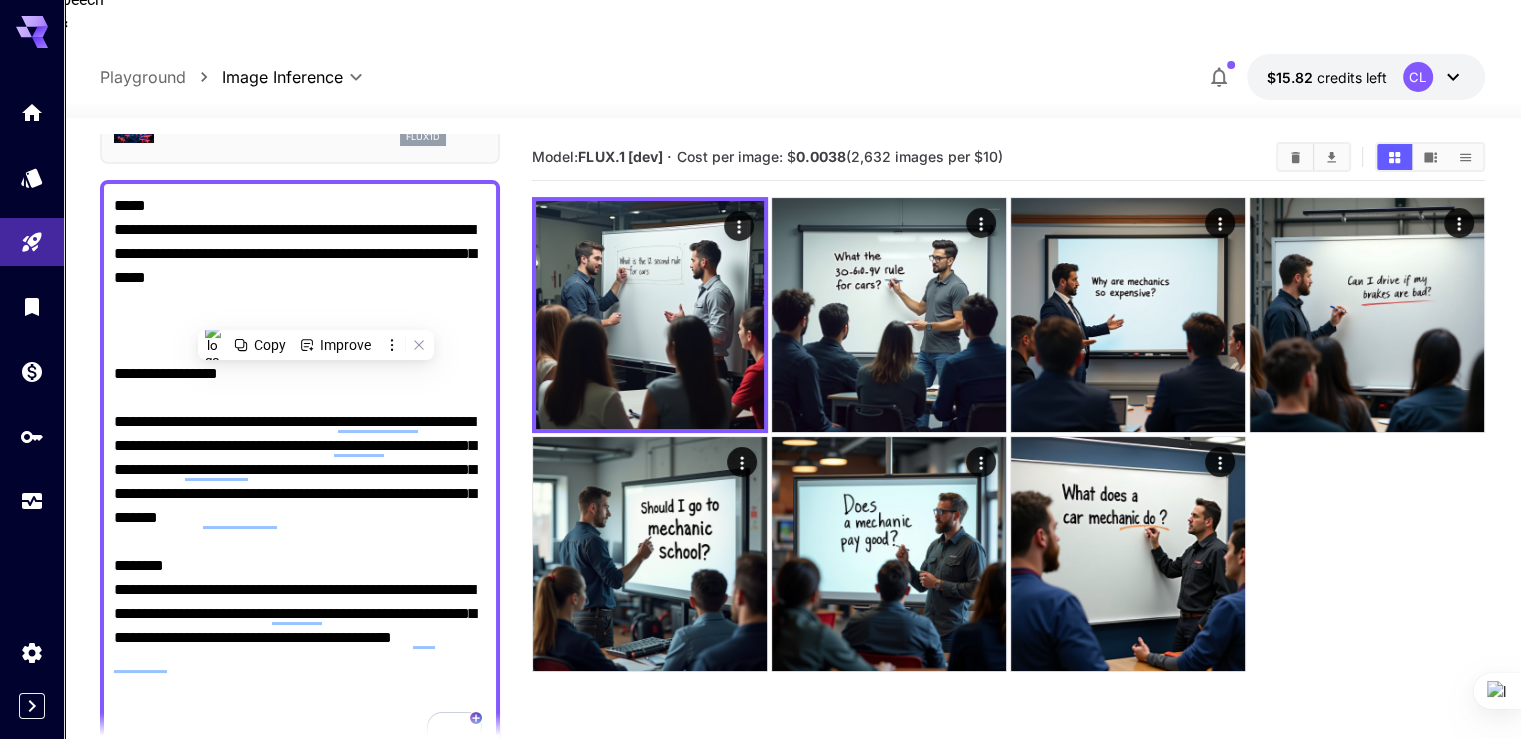paste 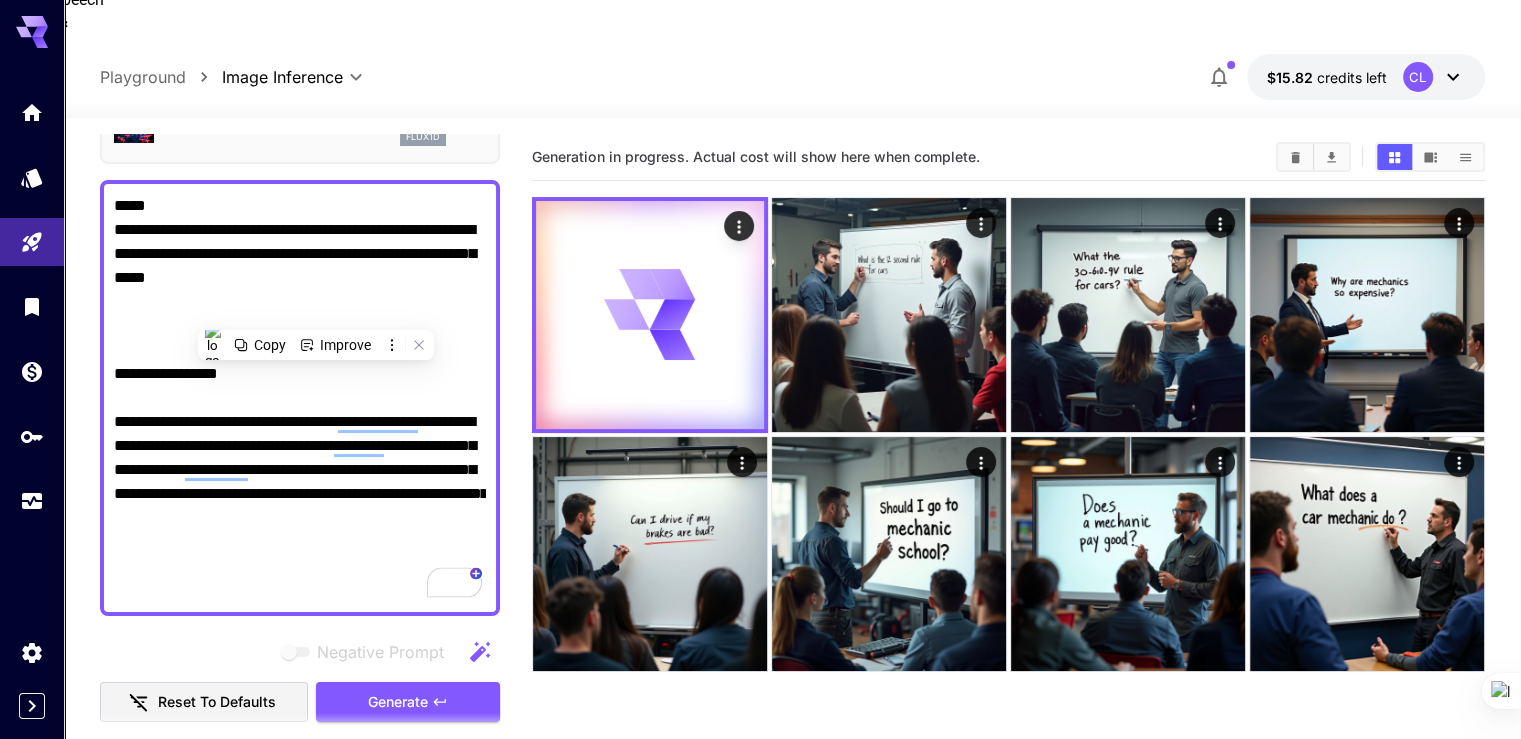 scroll, scrollTop: 122, scrollLeft: 0, axis: vertical 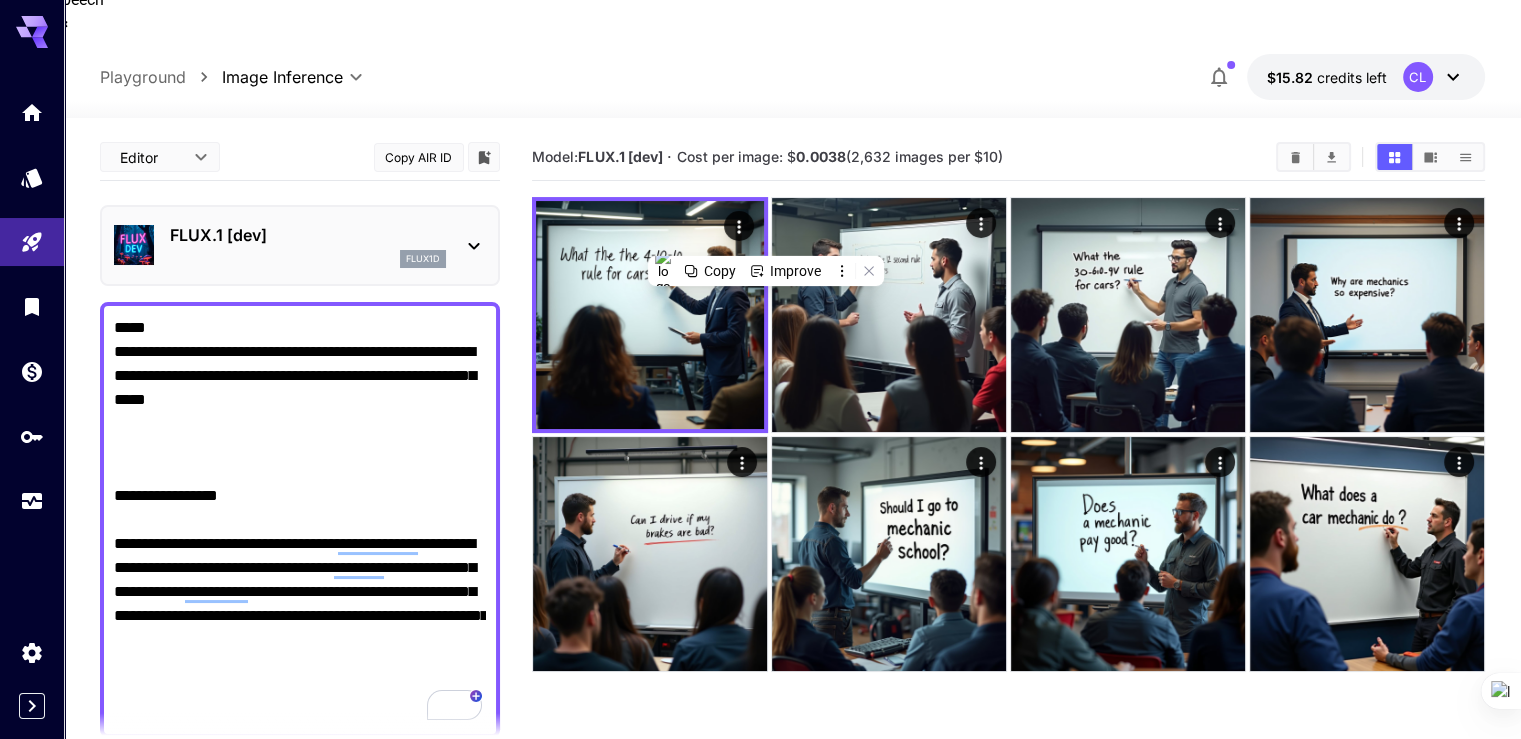 click on "**********" at bounding box center (300, 520) 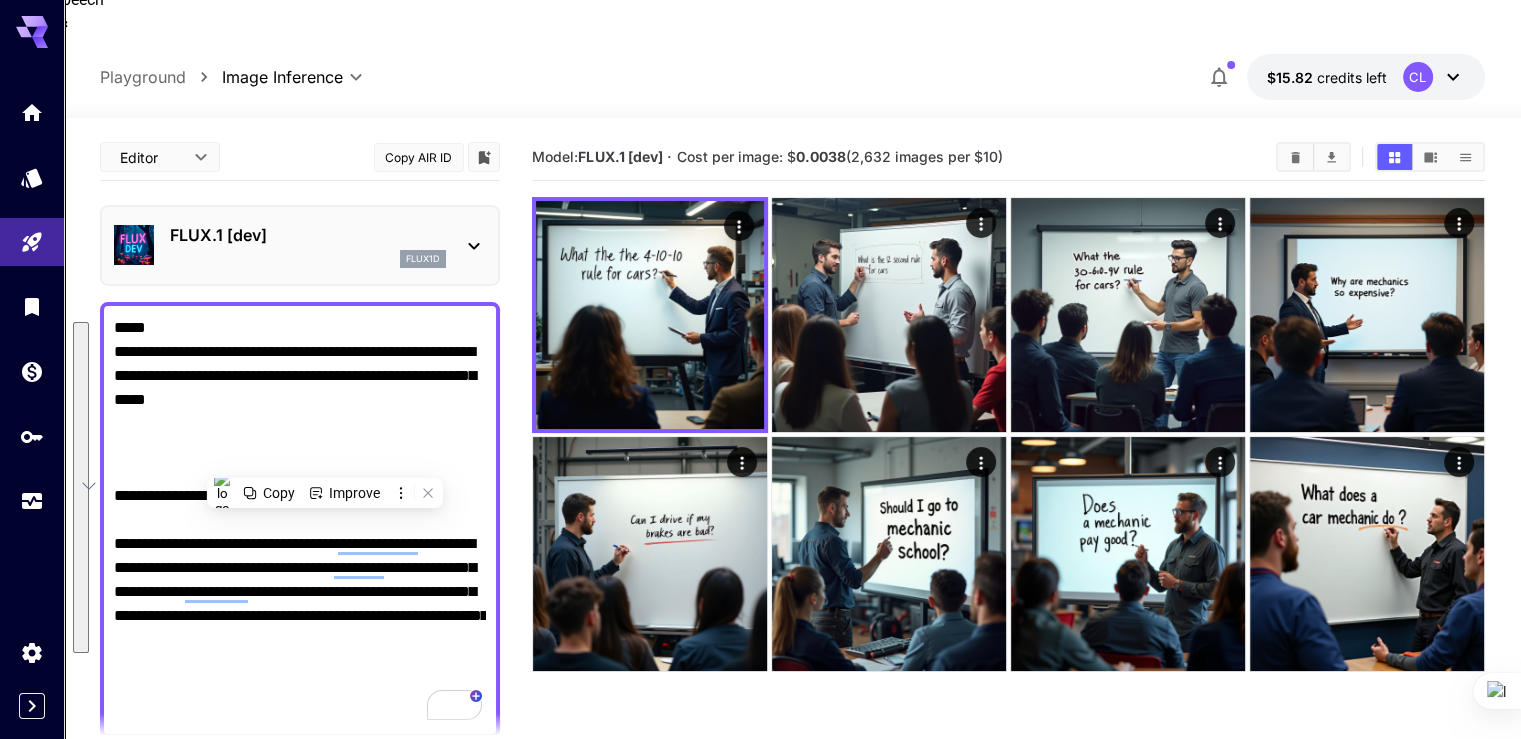 paste on "*" 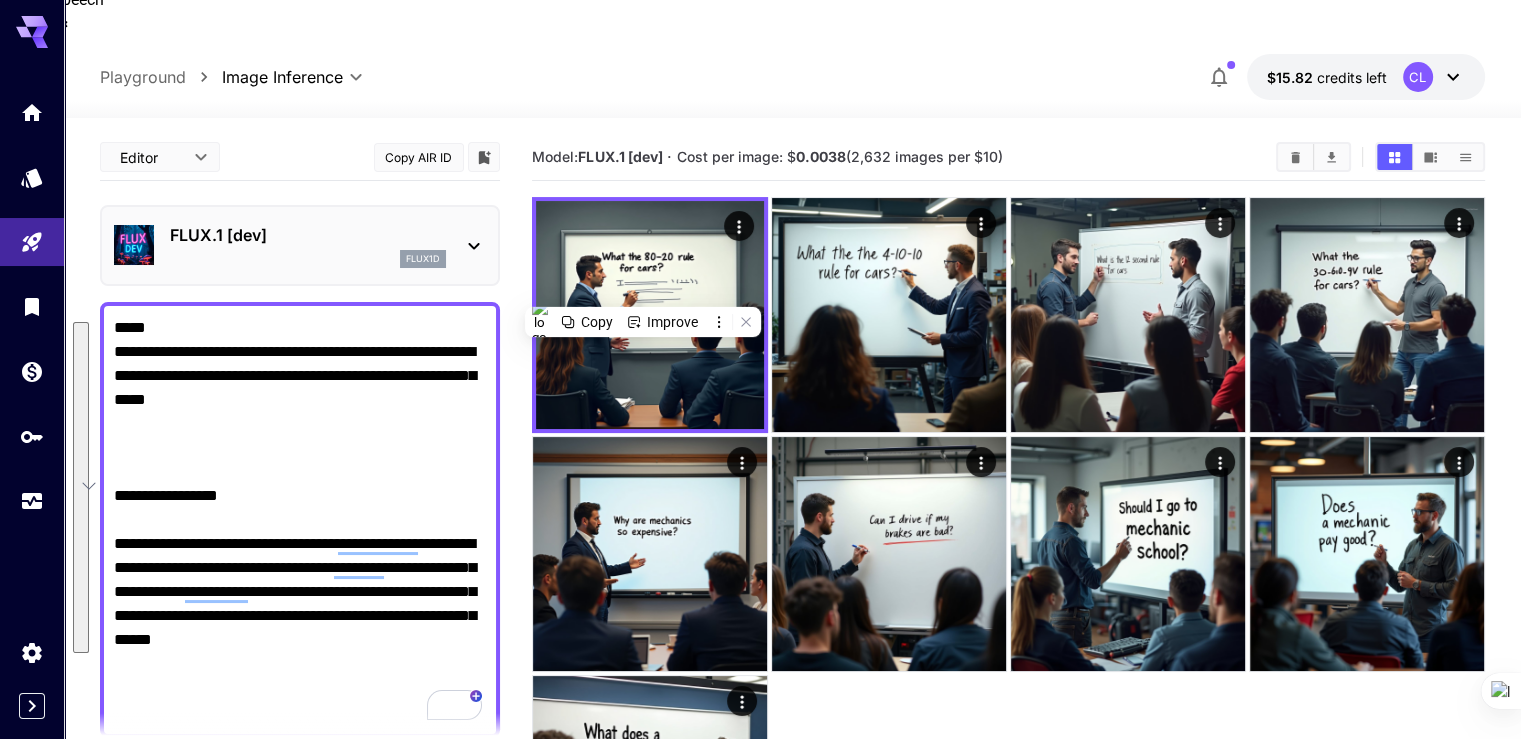 click on "**********" at bounding box center [300, 520] 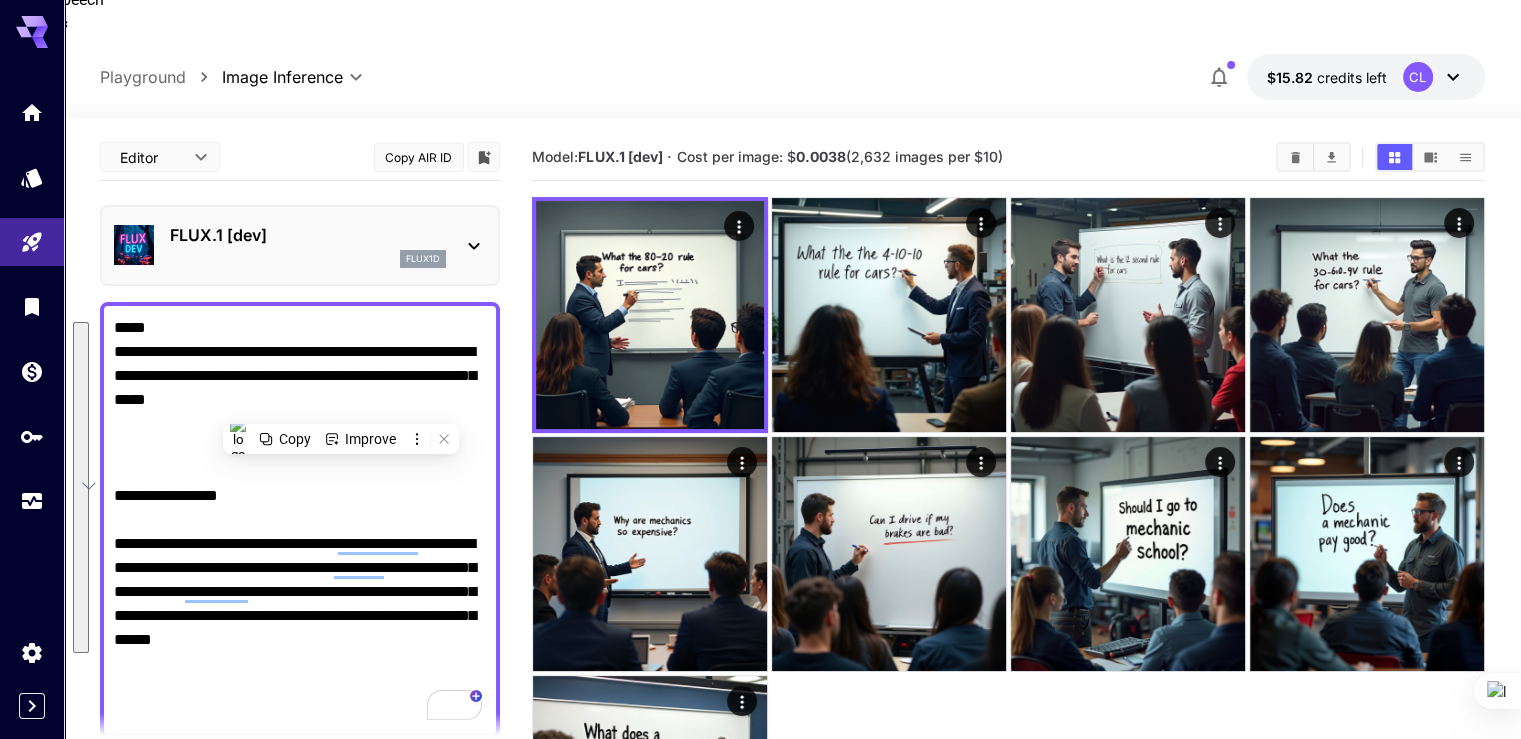 paste 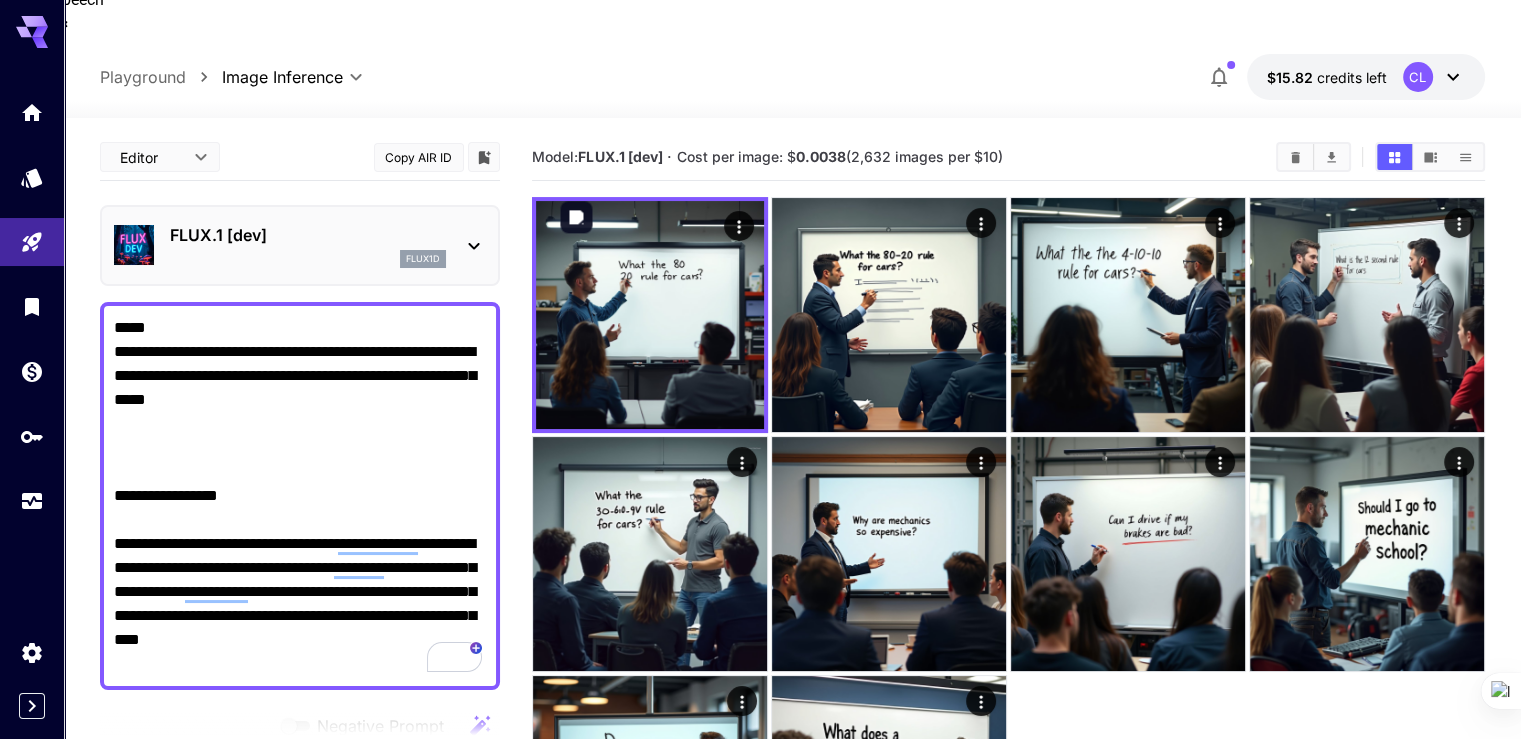 drag, startPoint x: 665, startPoint y: 245, endPoint x: 756, endPoint y: 68, distance: 199.02261 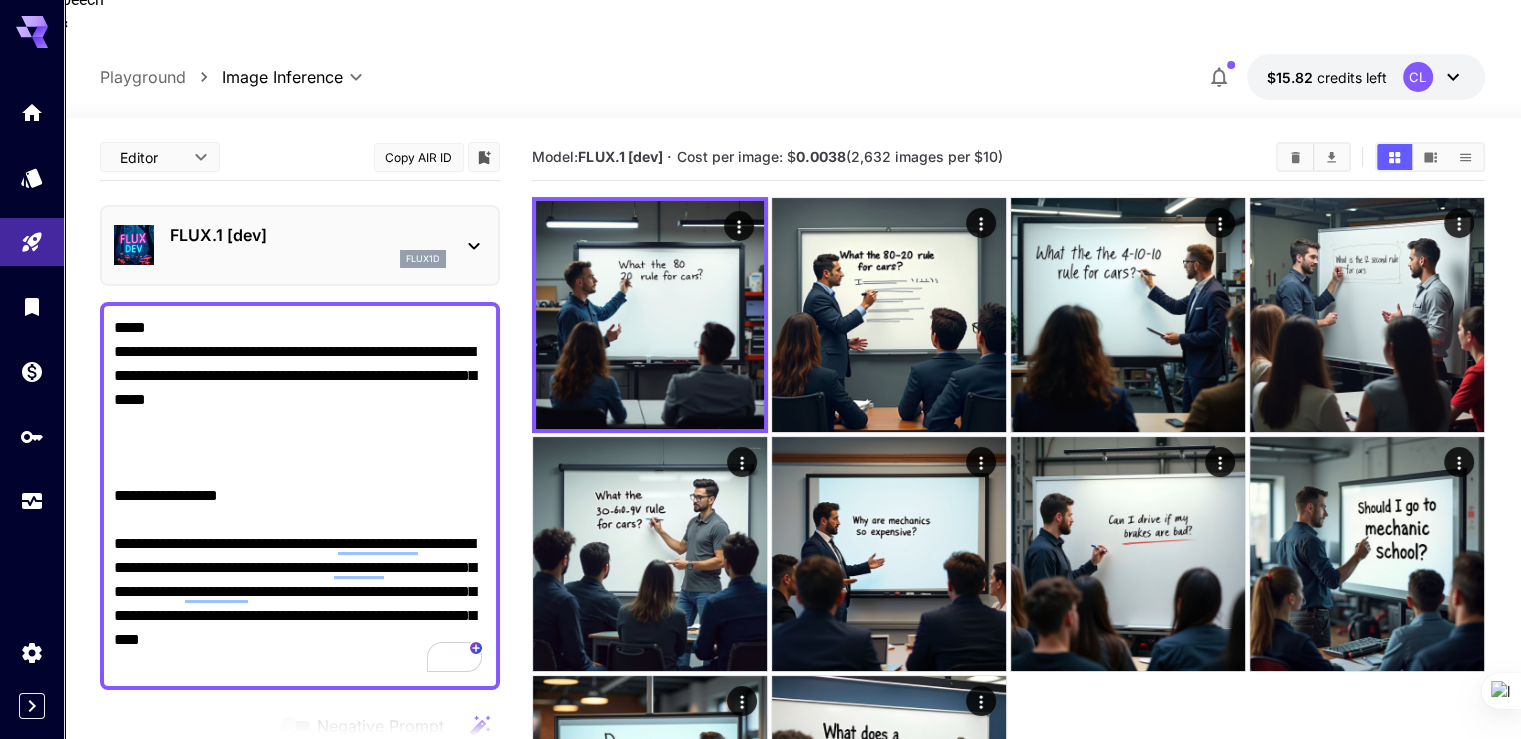 click on "**********" at bounding box center [300, 496] 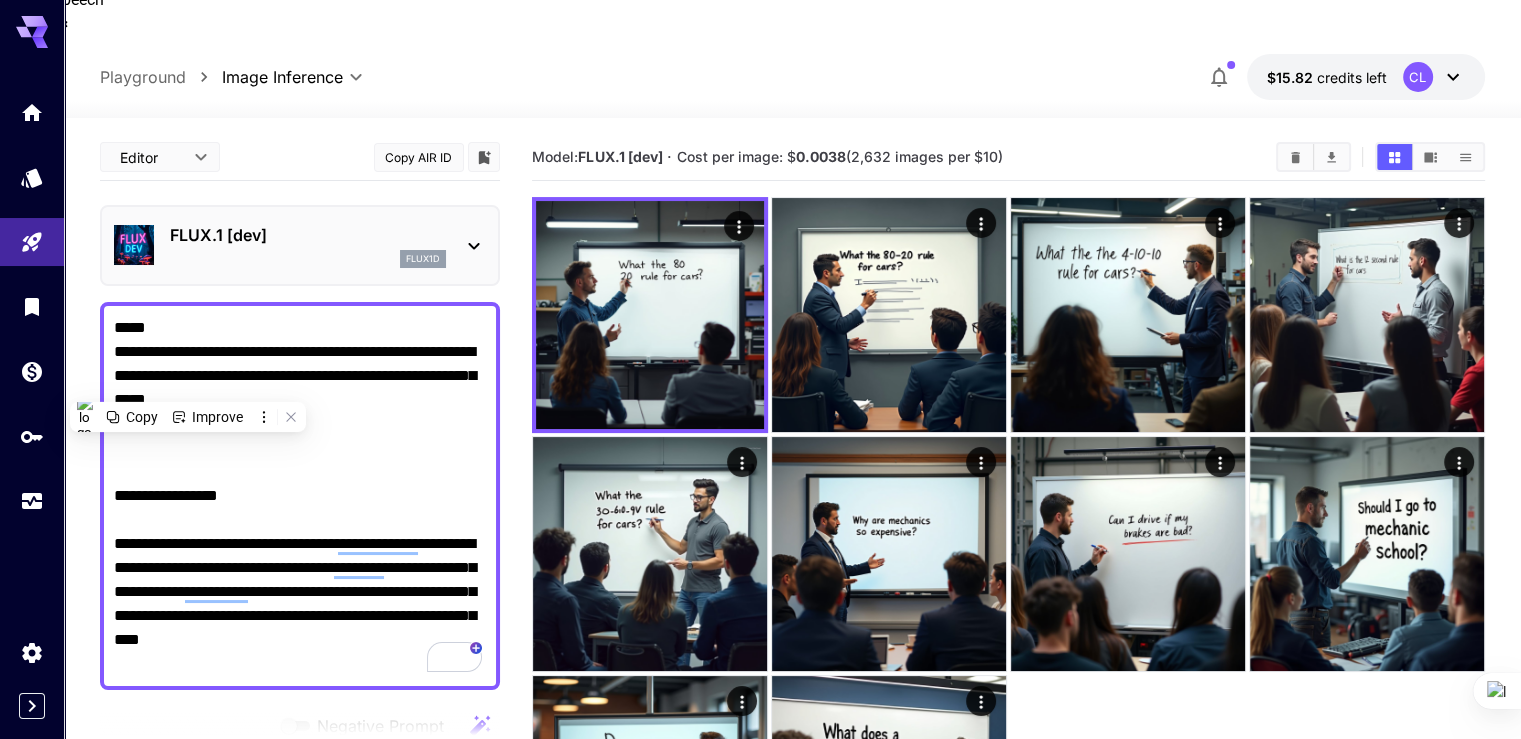 paste on "**********" 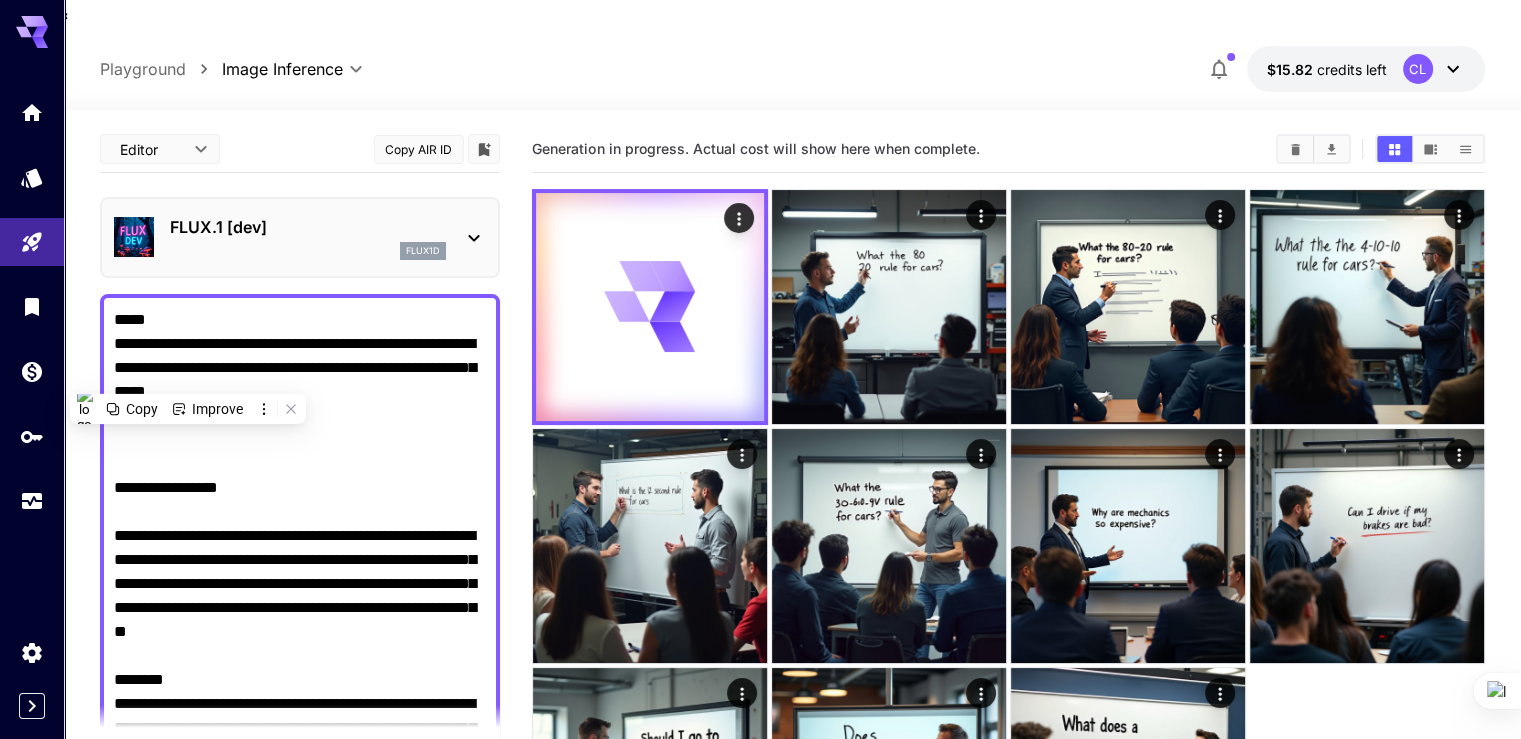 scroll, scrollTop: 186, scrollLeft: 0, axis: vertical 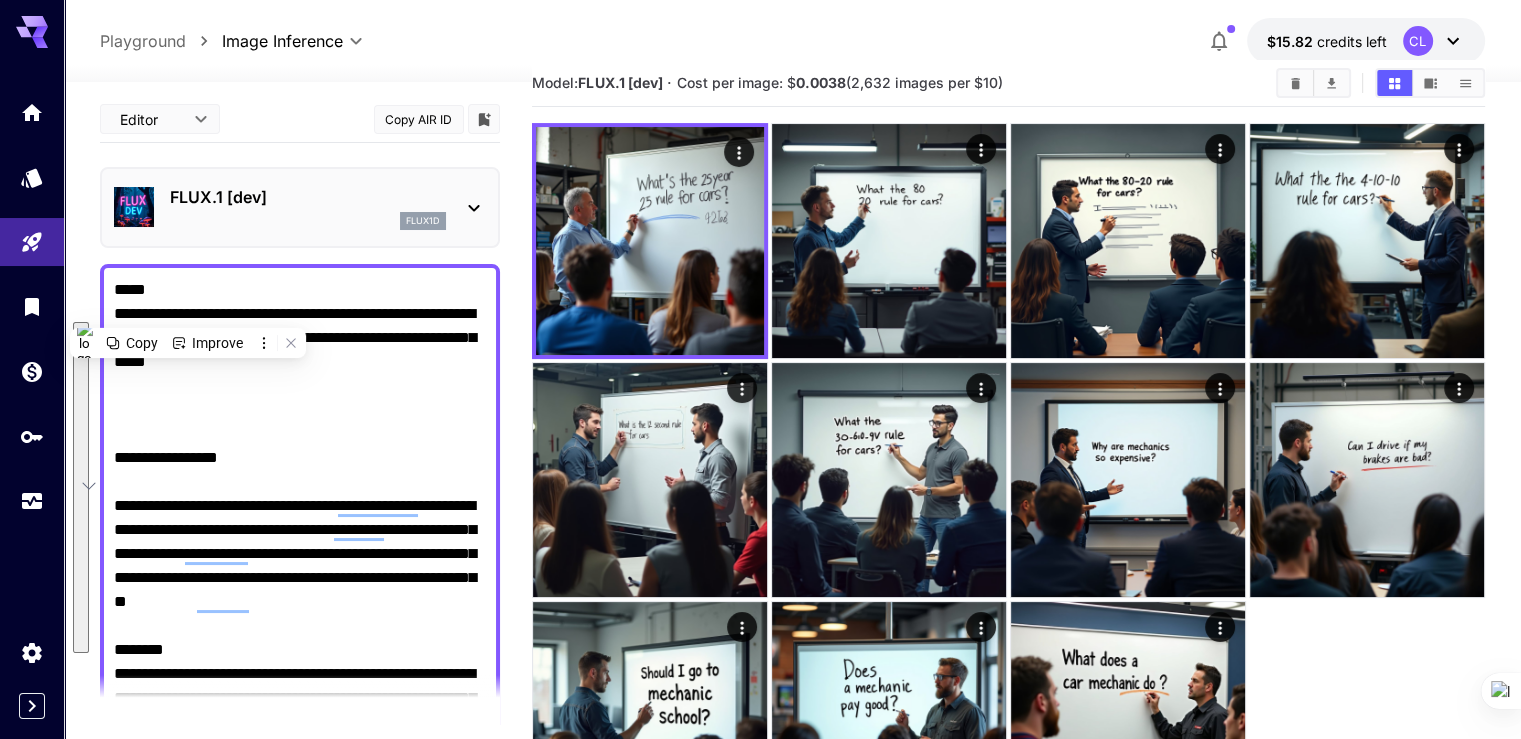 click on "**********" at bounding box center (300, 554) 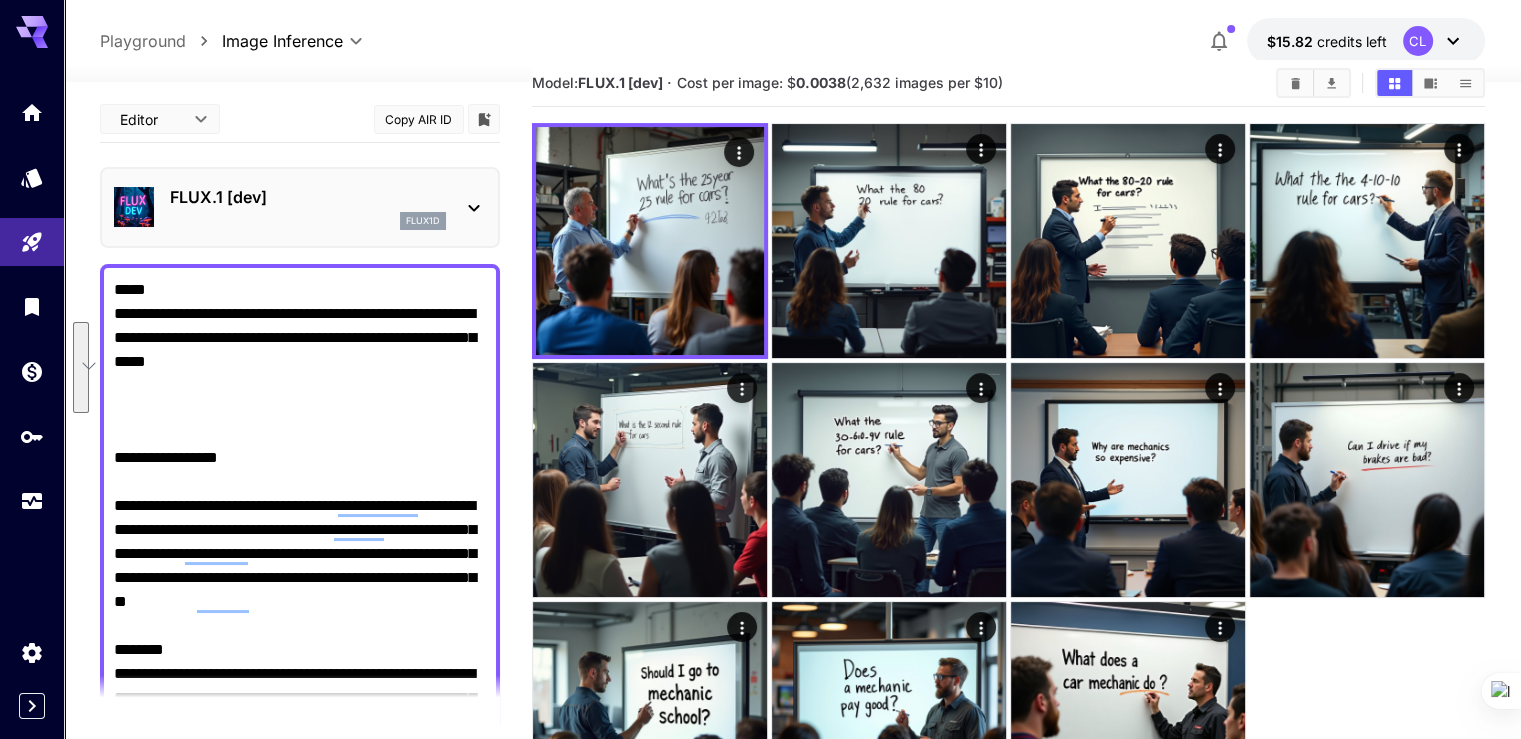 drag, startPoint x: 114, startPoint y: 332, endPoint x: 419, endPoint y: 427, distance: 319.45267 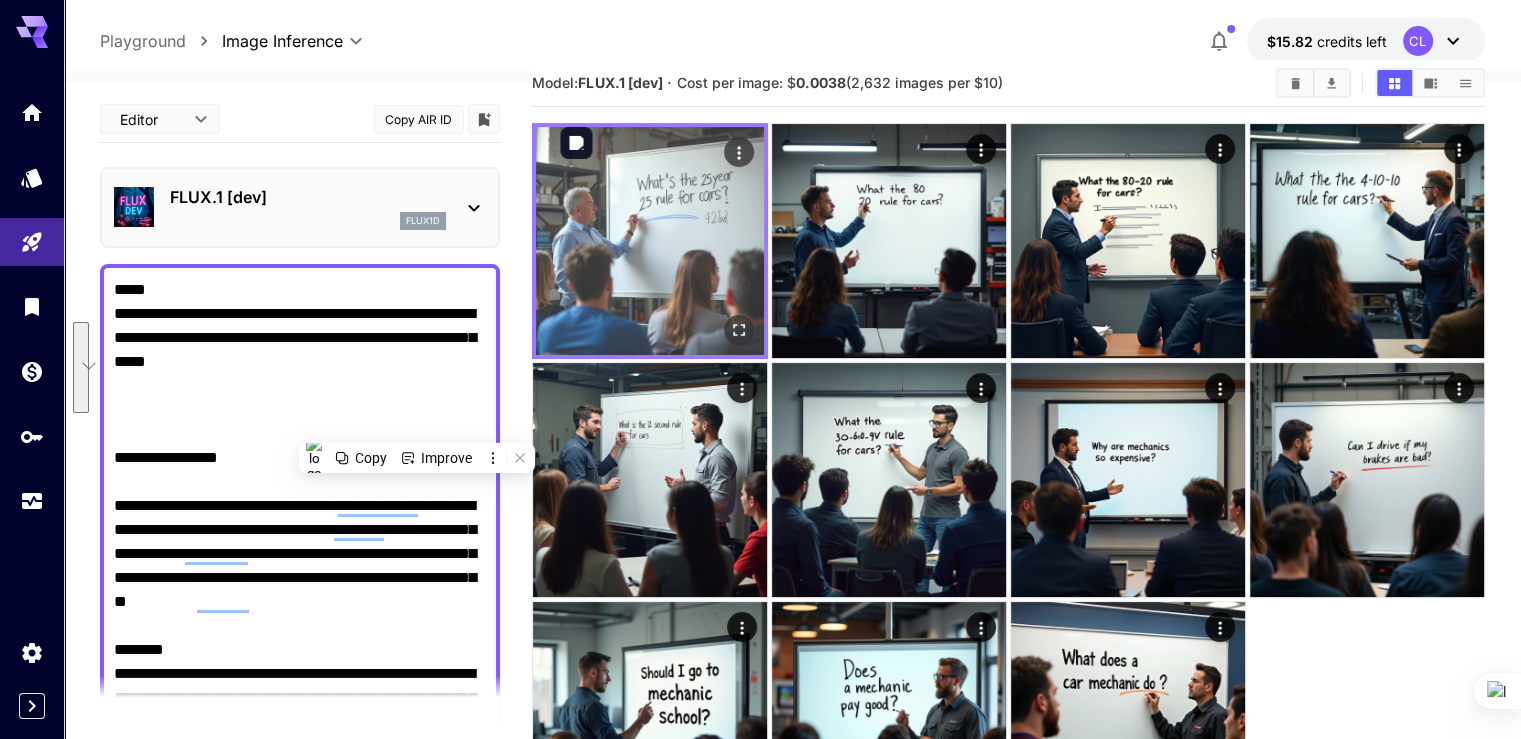 type on "**********" 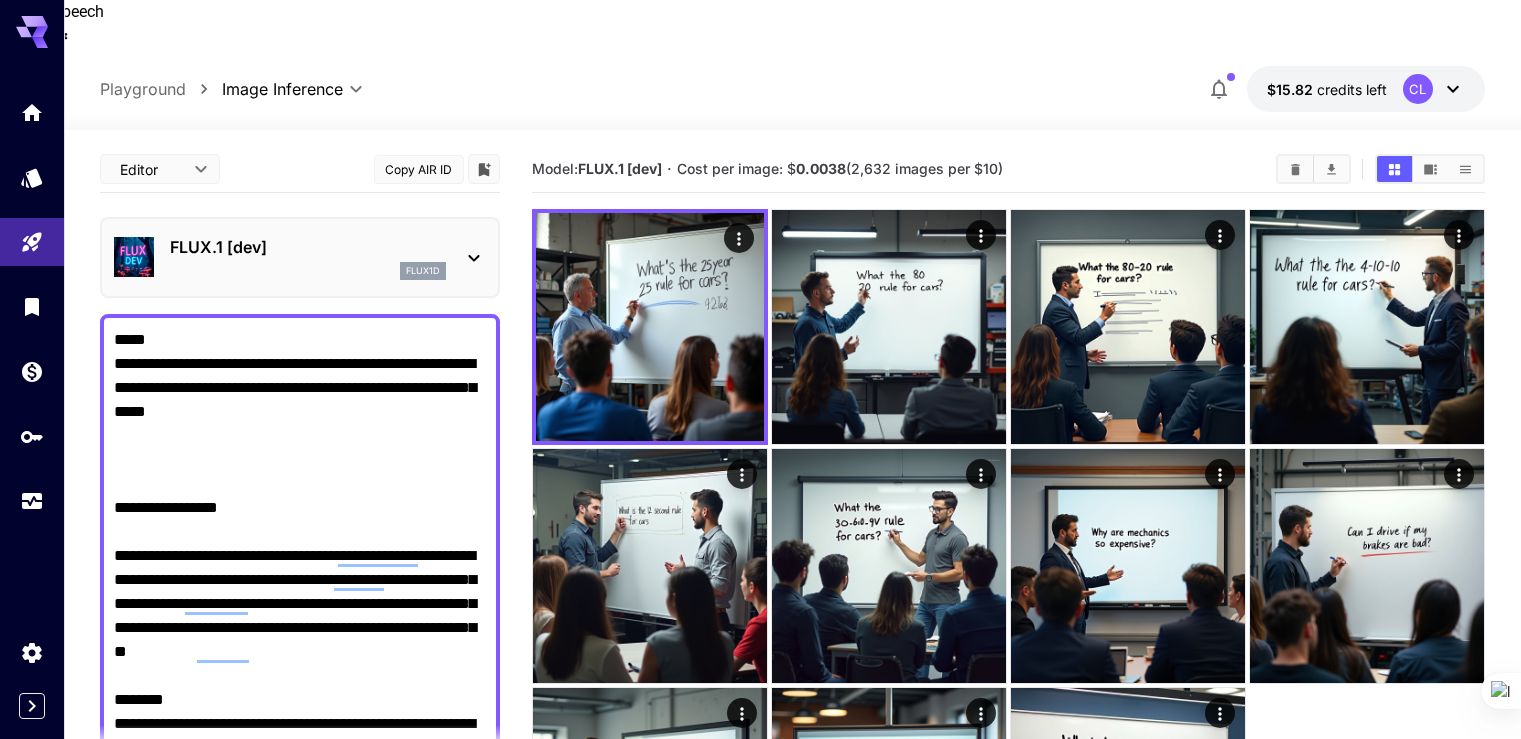 scroll, scrollTop: 86, scrollLeft: 0, axis: vertical 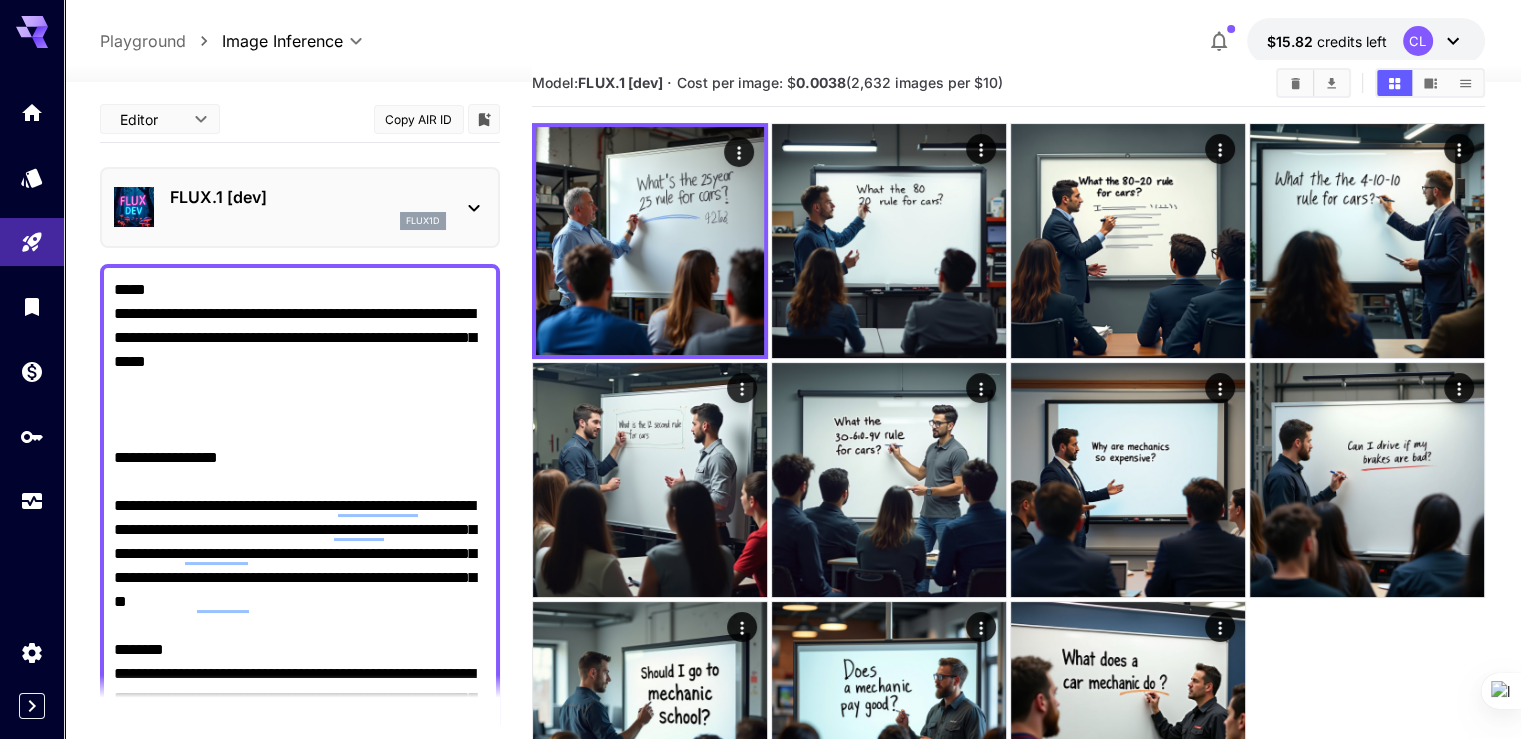 click on "**********" at bounding box center (300, 554) 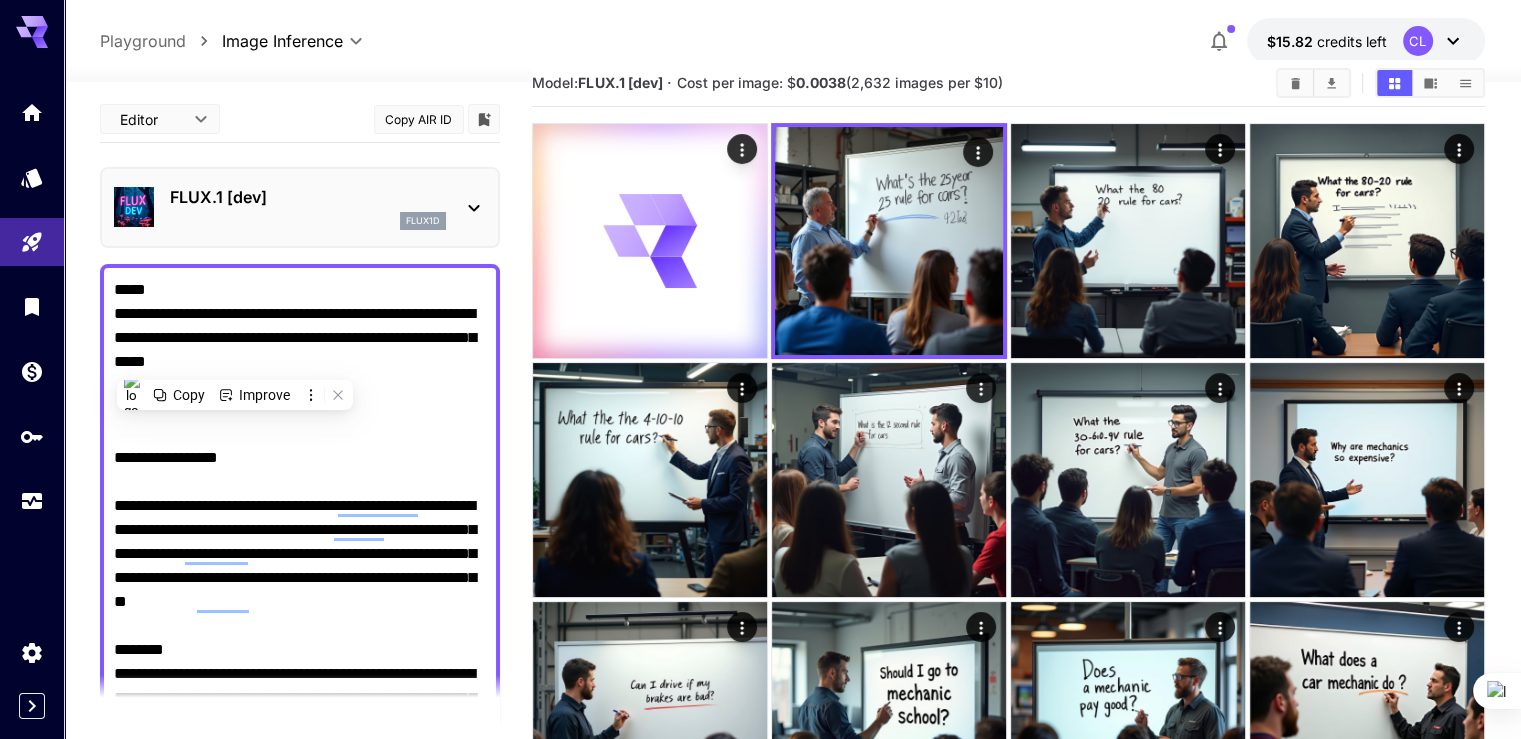 scroll, scrollTop: 95, scrollLeft: 0, axis: vertical 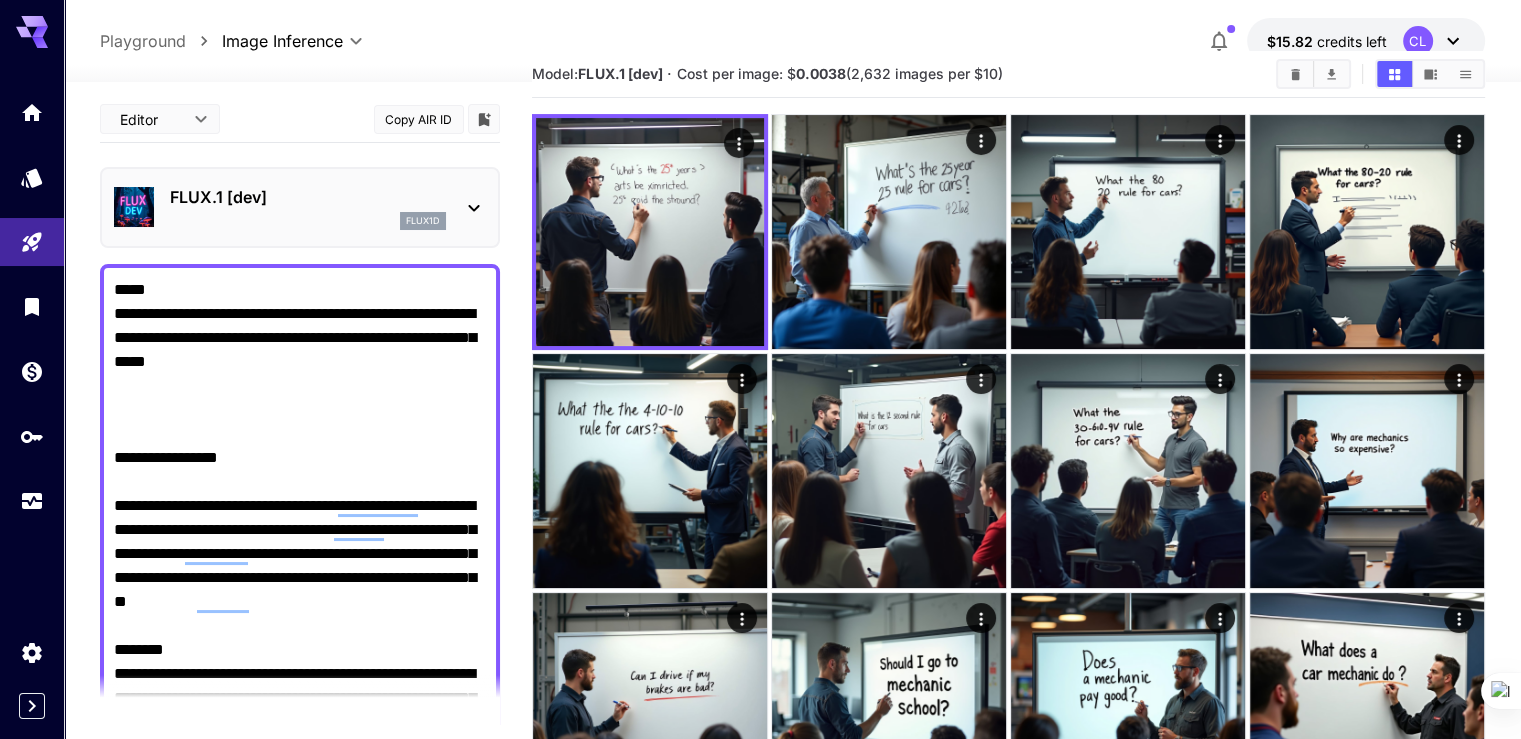 click on "**********" at bounding box center (300, 698) 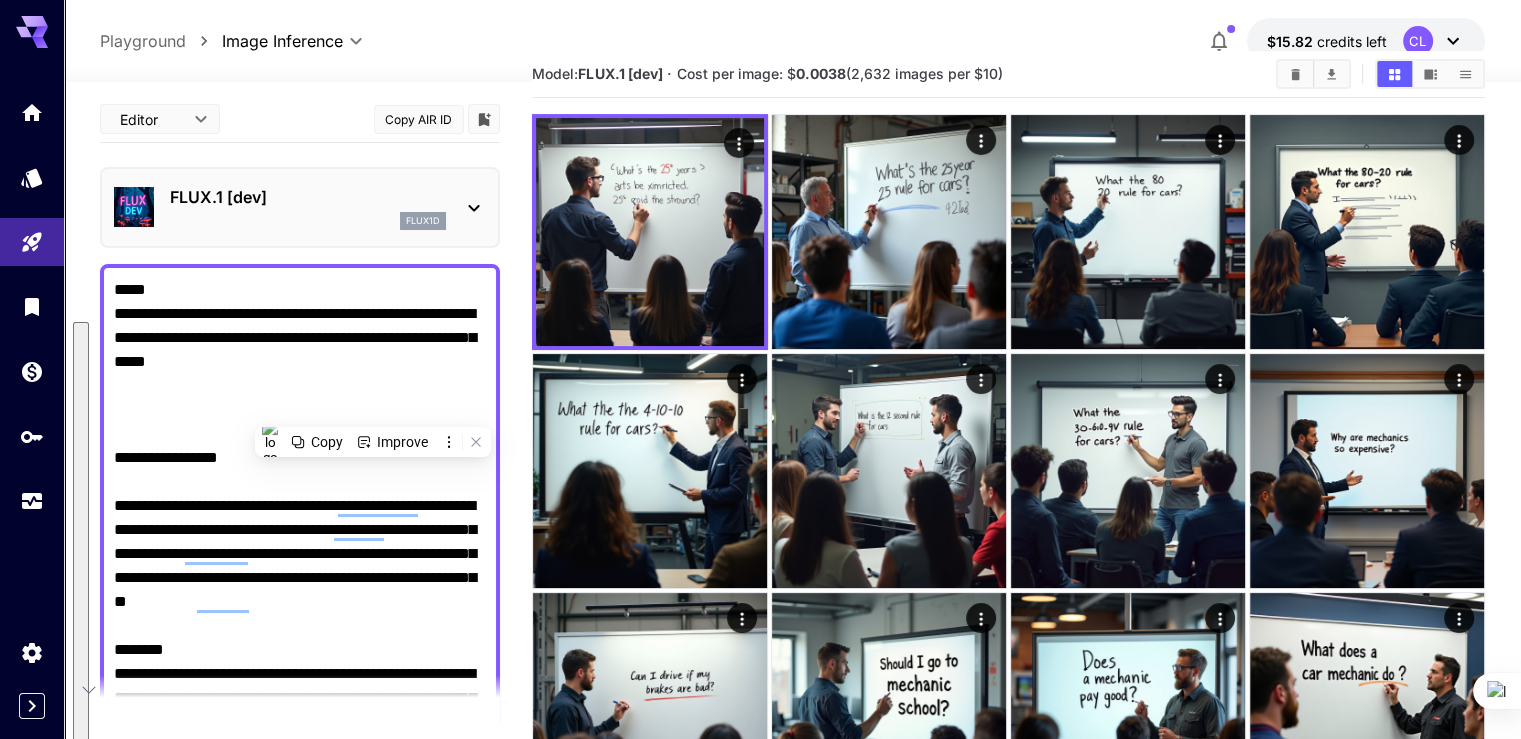 paste 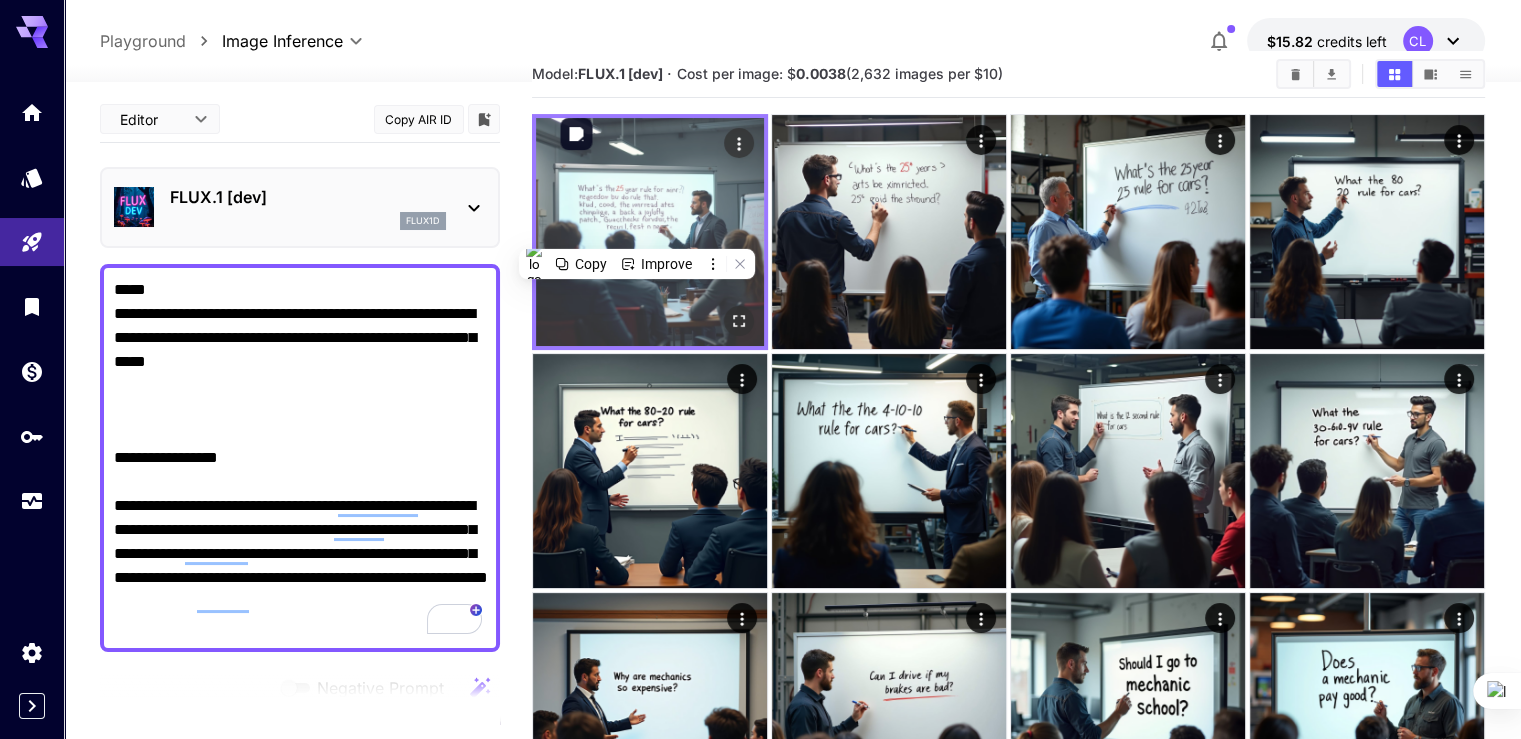click at bounding box center [650, 232] 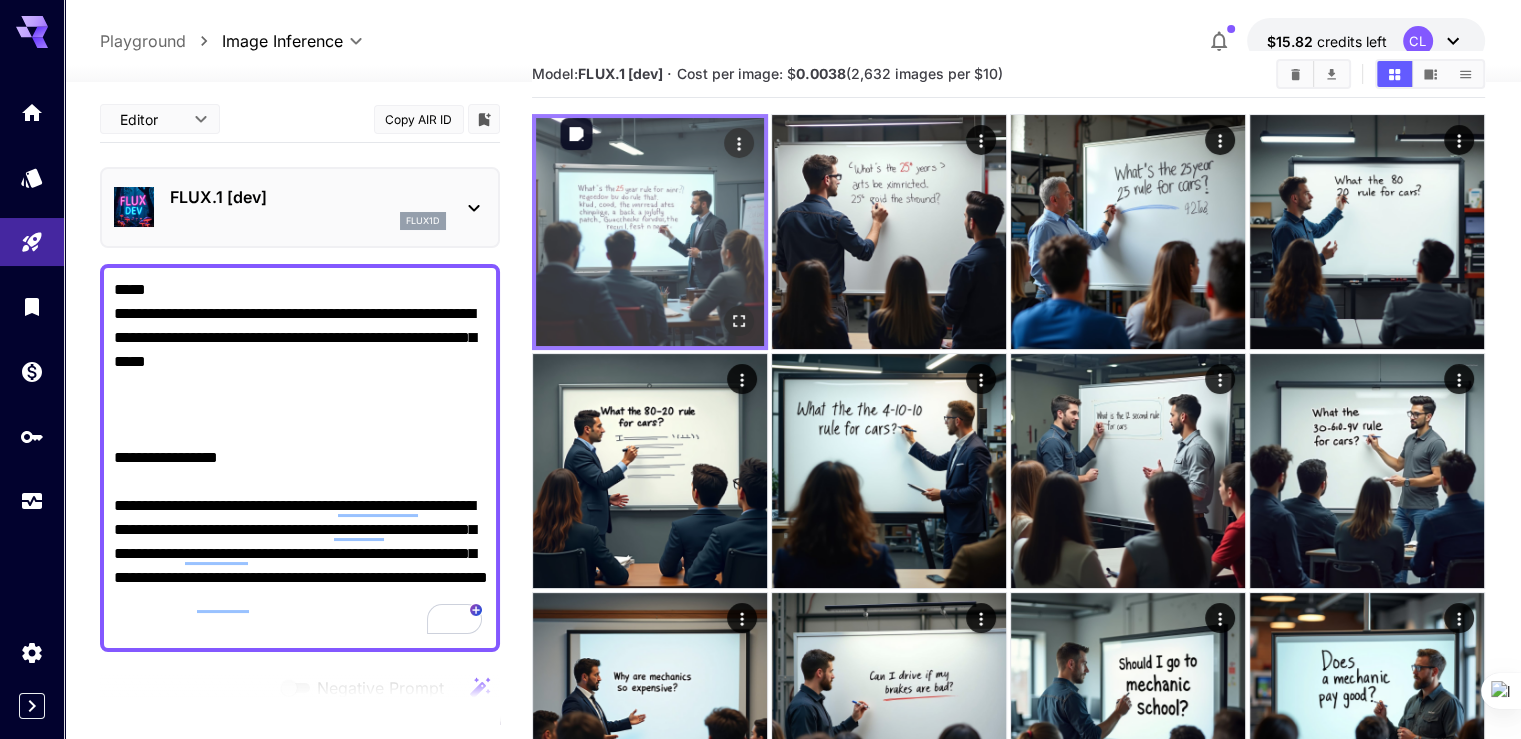 click at bounding box center (650, 232) 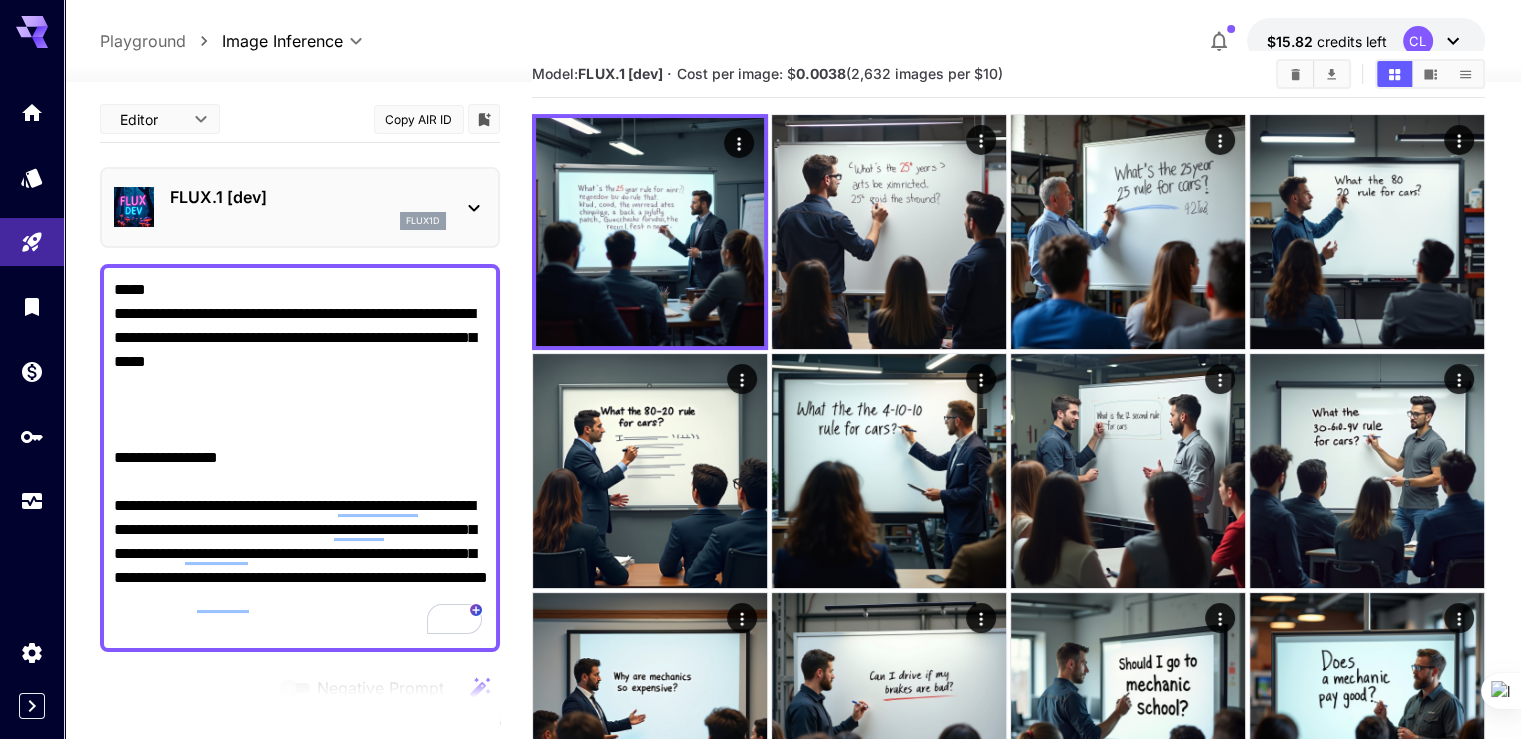 scroll, scrollTop: 67, scrollLeft: 0, axis: vertical 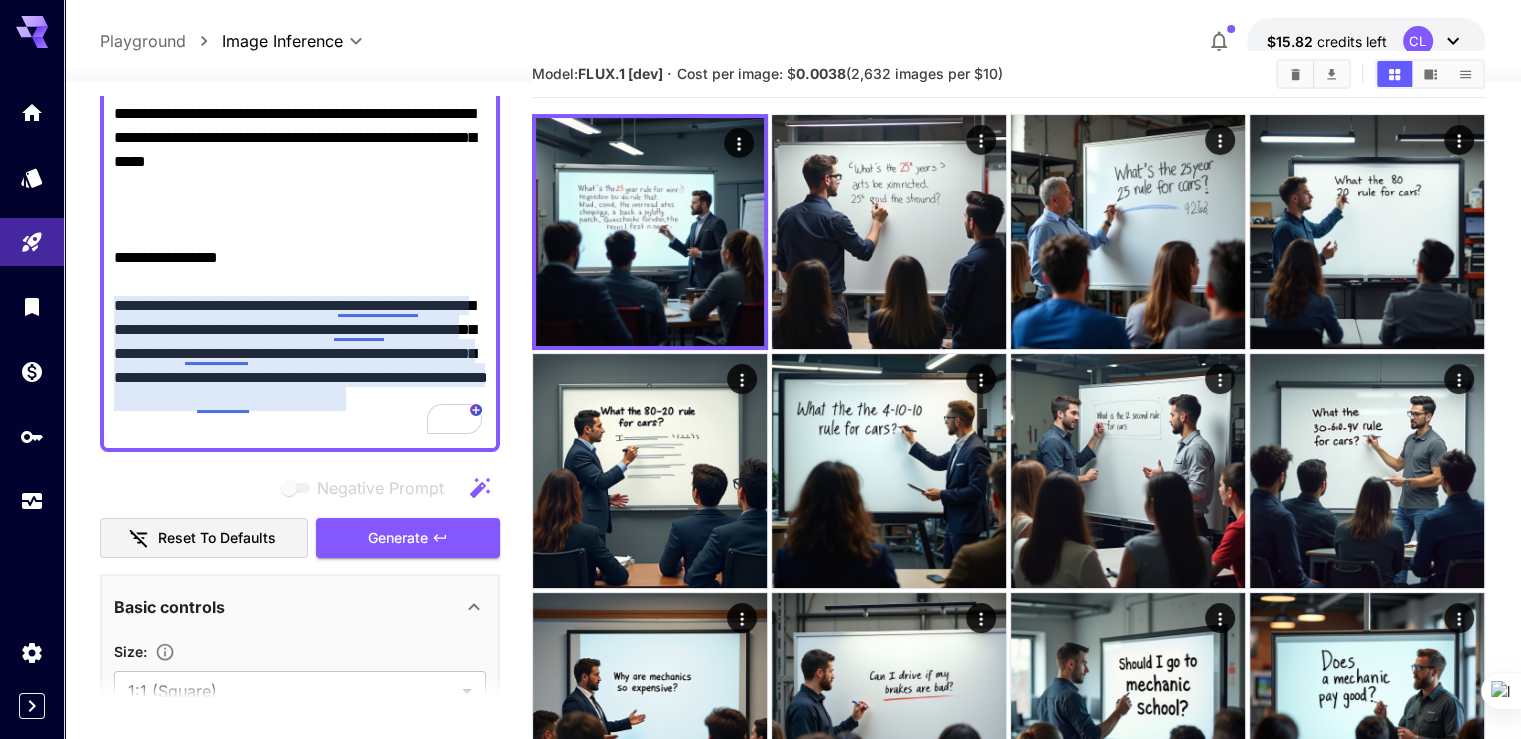 click on "**********" at bounding box center [300, 258] 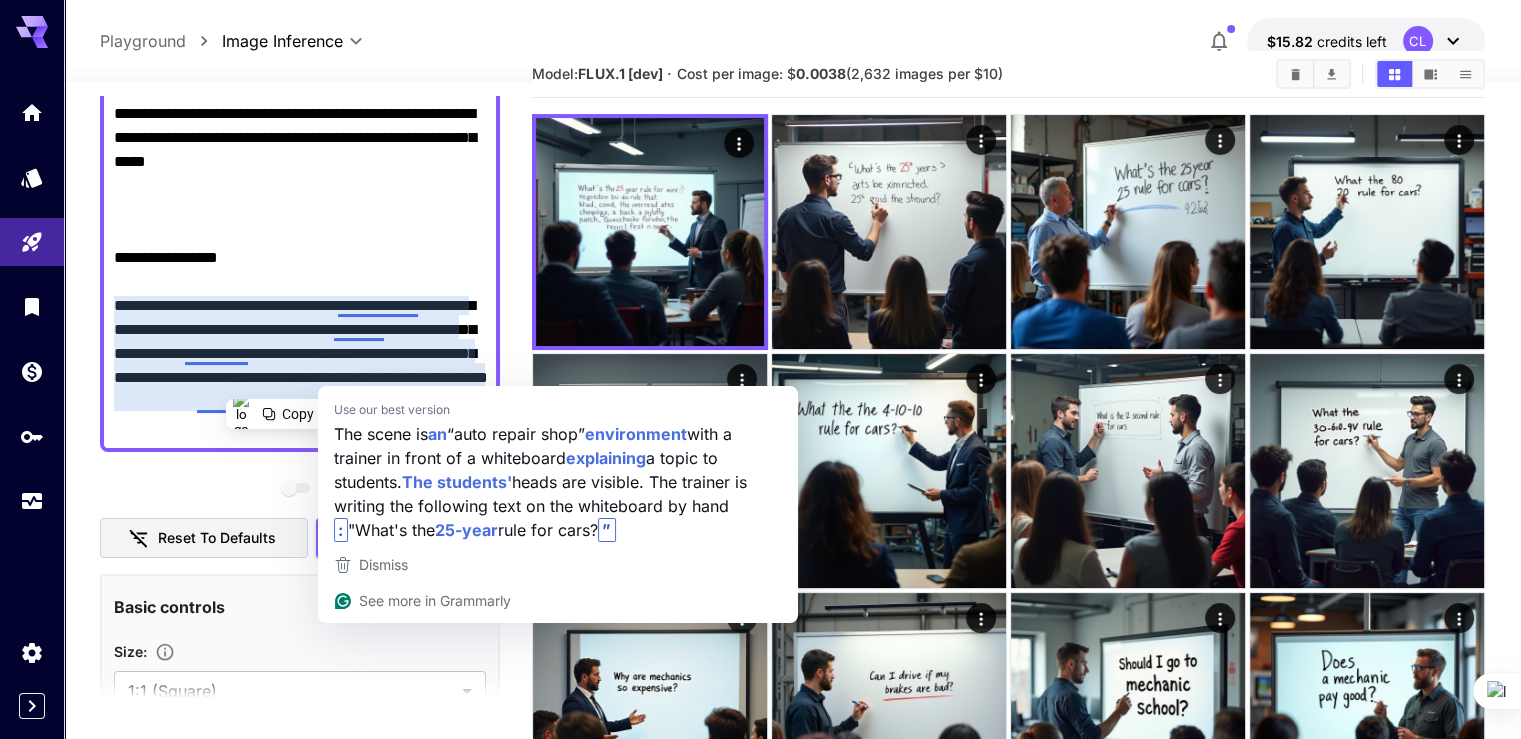 click on "**********" at bounding box center [300, 258] 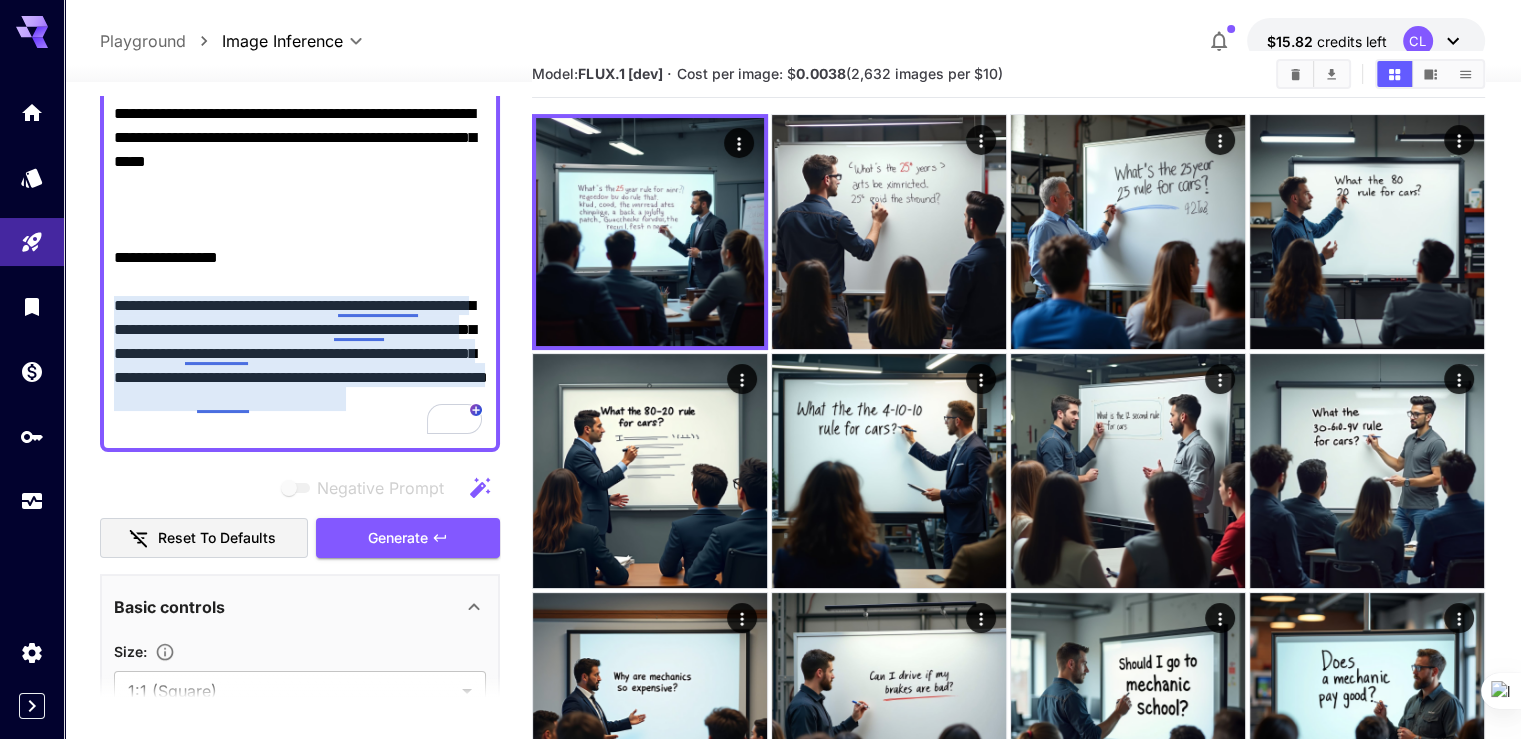 scroll, scrollTop: 33, scrollLeft: 0, axis: vertical 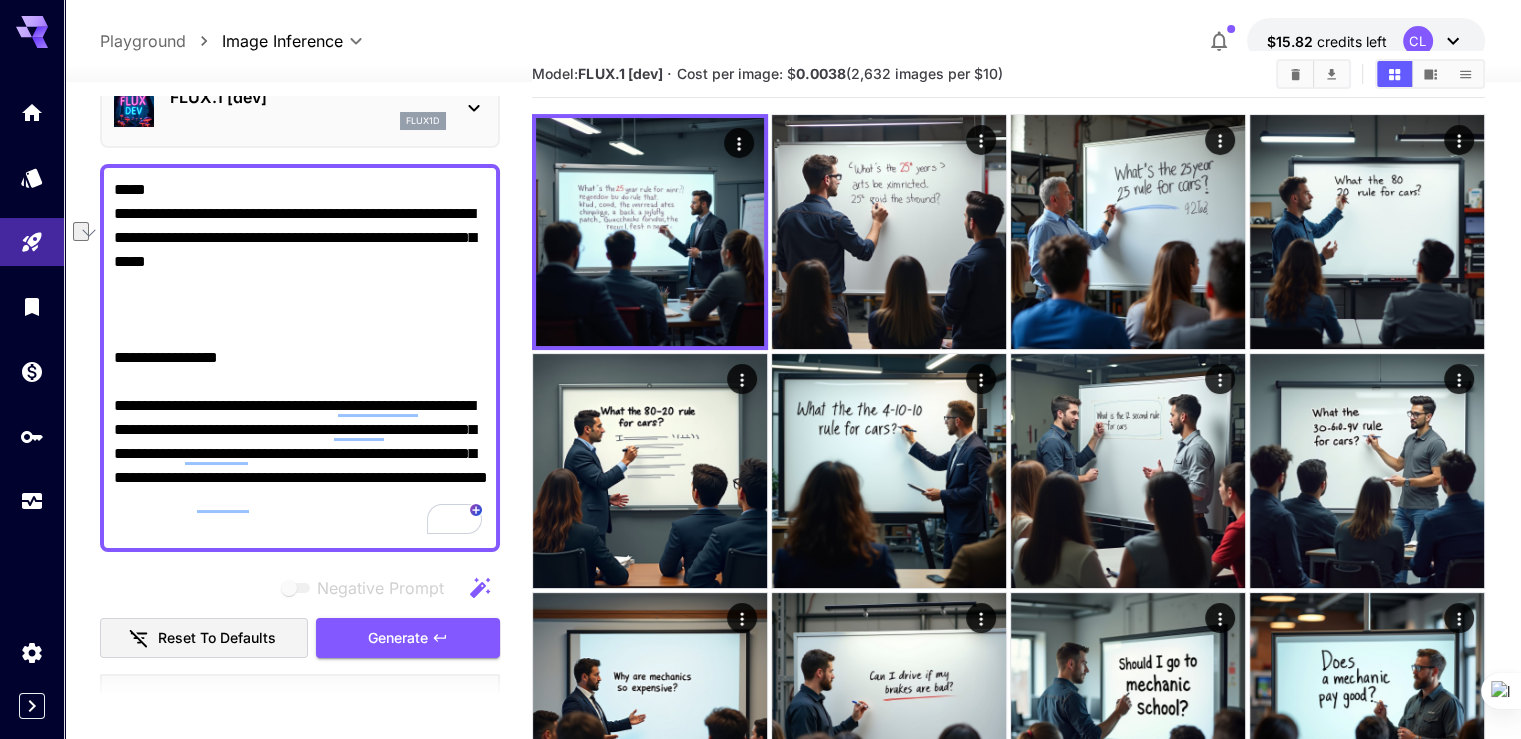 drag, startPoint x: 353, startPoint y: 549, endPoint x: 152, endPoint y: 544, distance: 201.06218 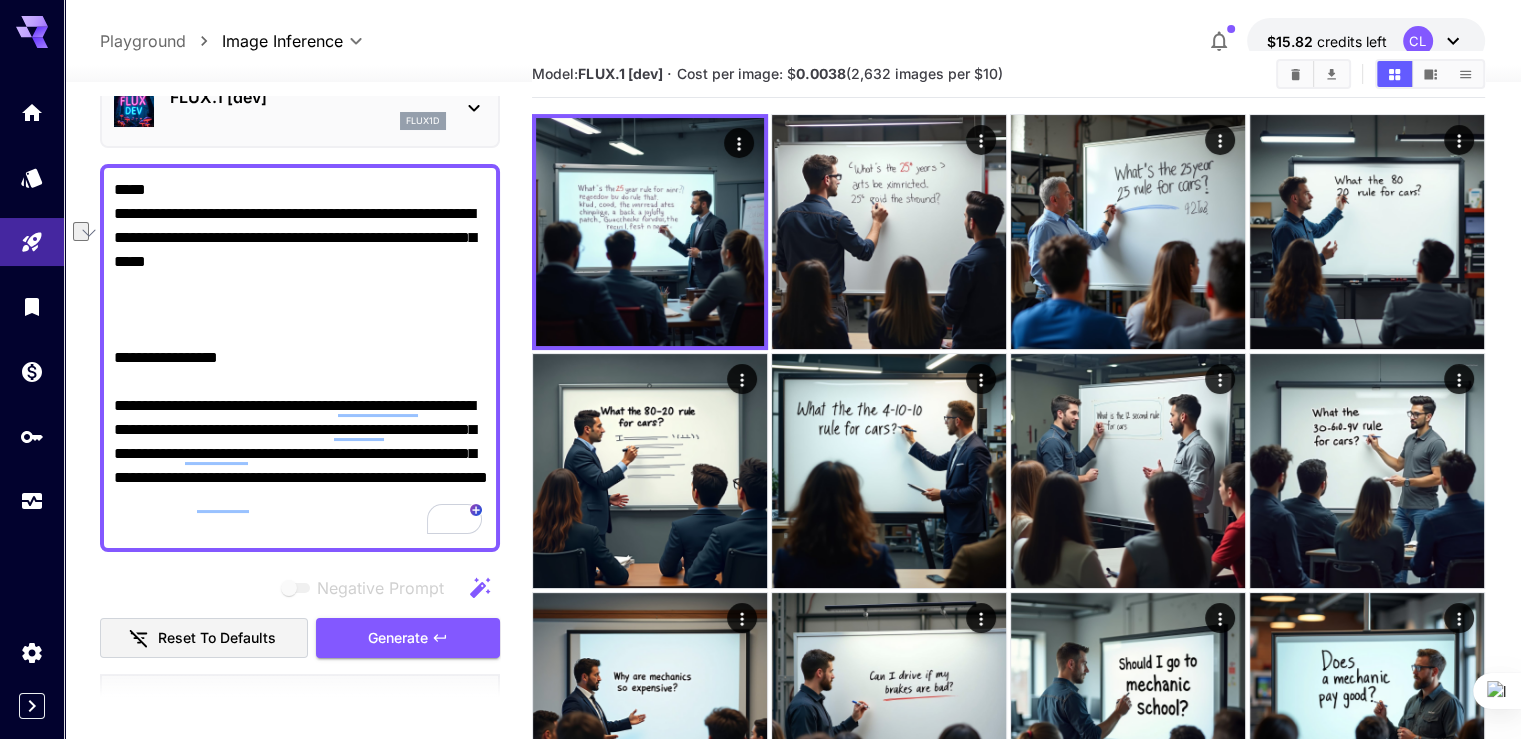 paste 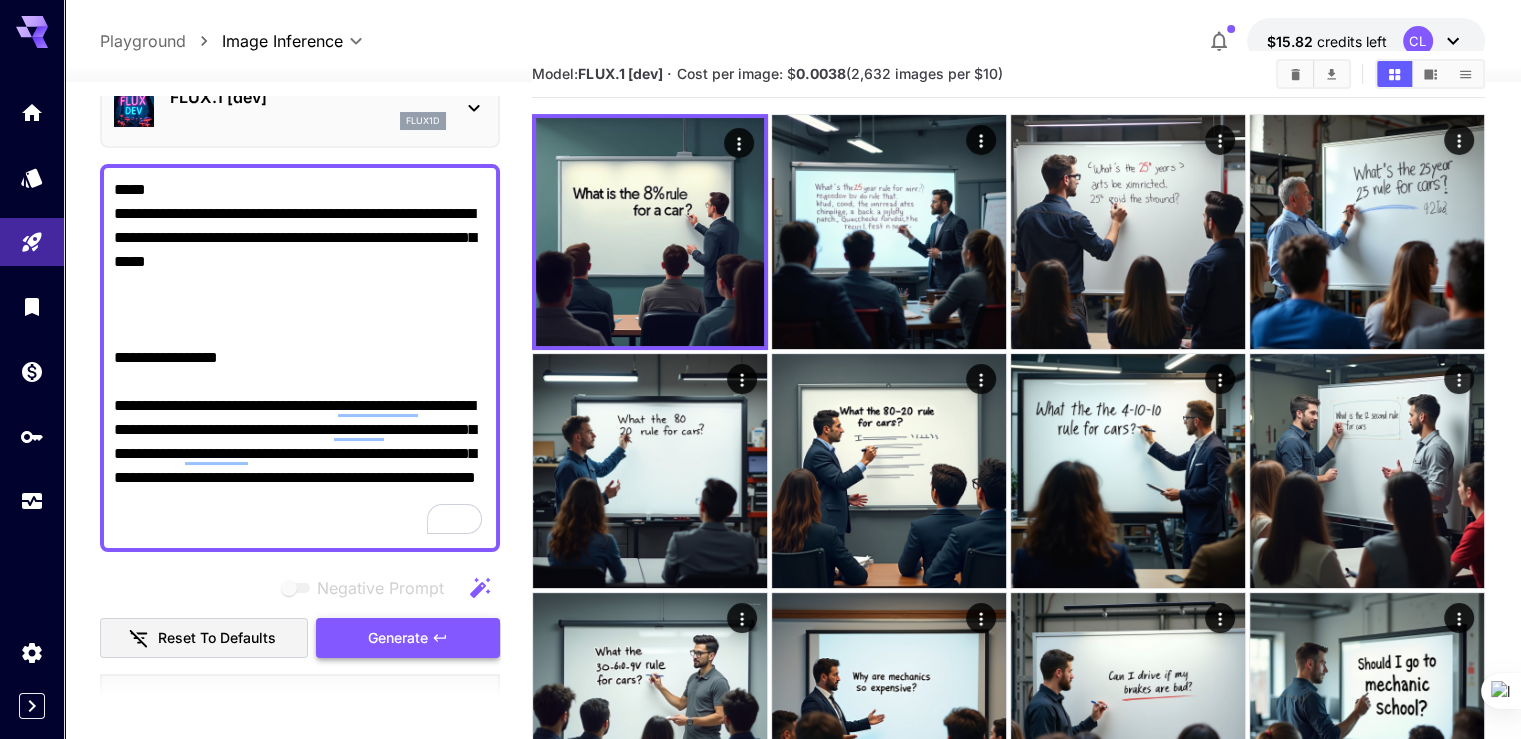 click on "Generate" at bounding box center [398, 638] 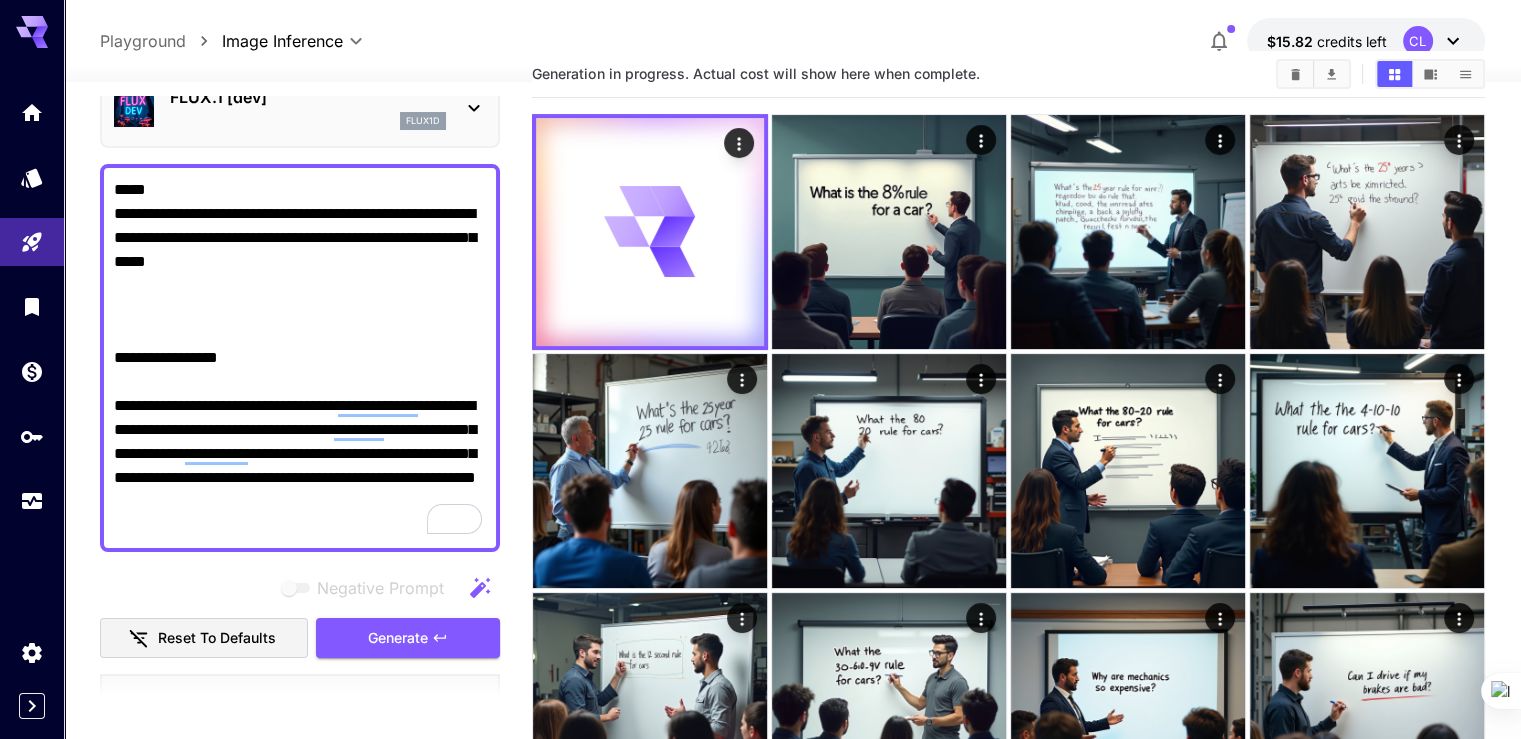 scroll, scrollTop: 300, scrollLeft: 0, axis: vertical 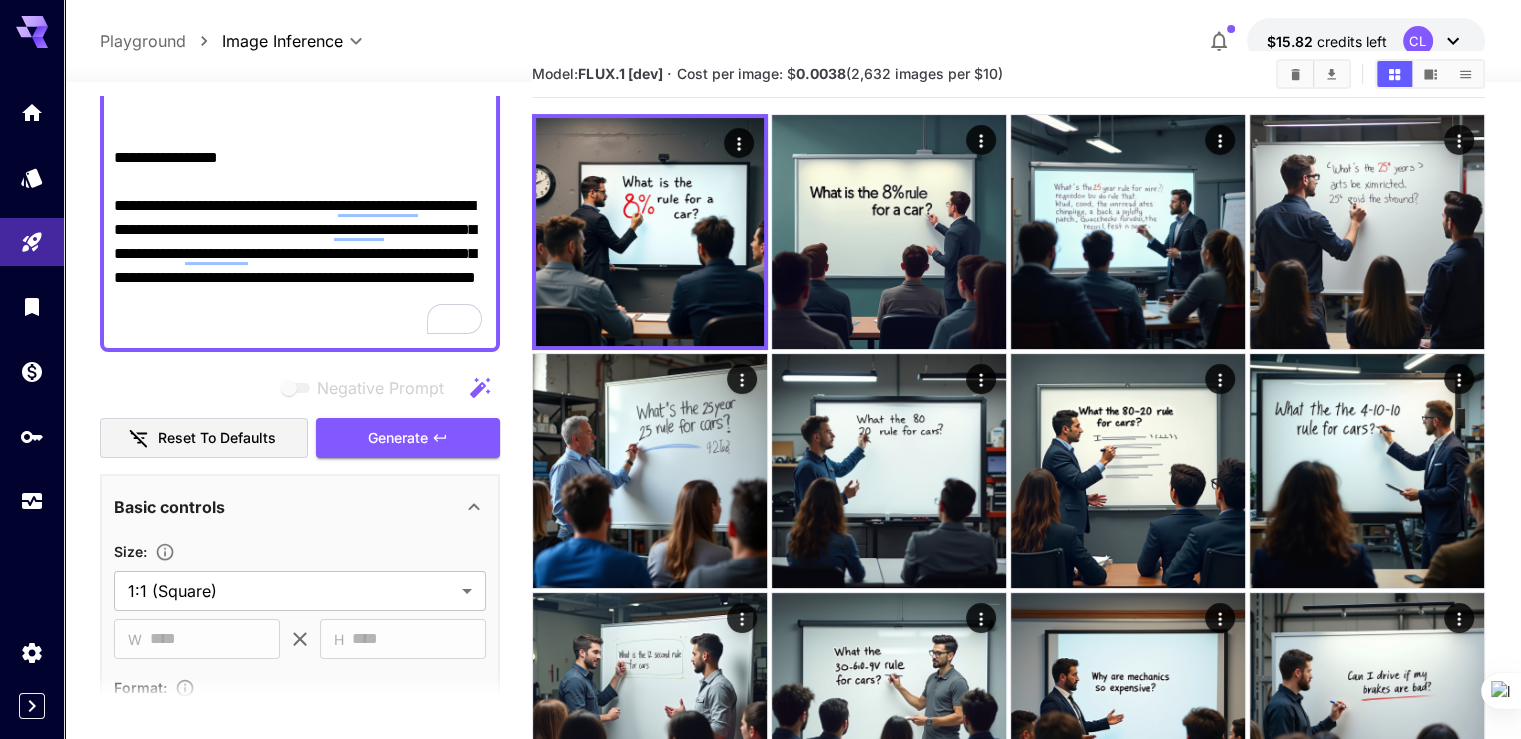 click on "Reset to defaults" at bounding box center (204, 438) 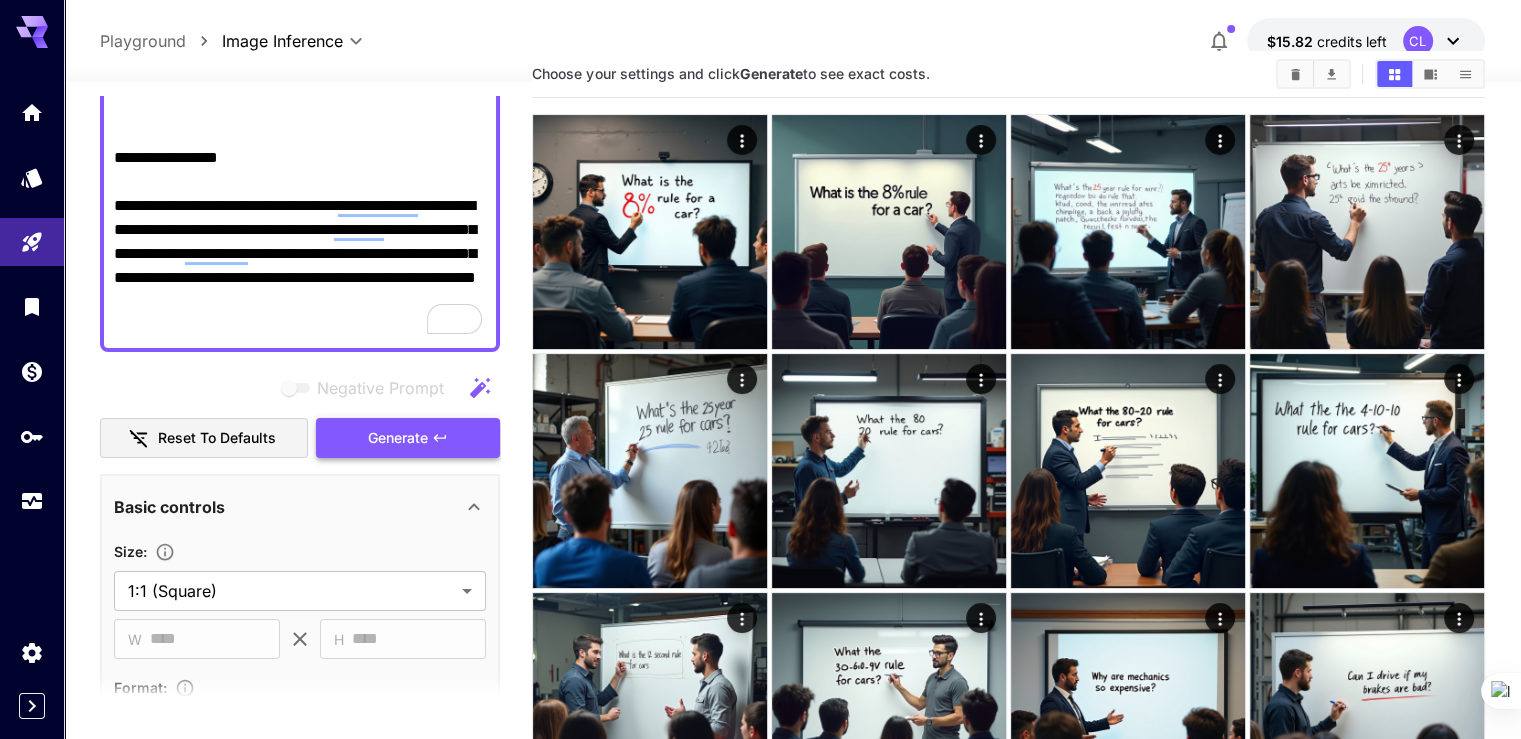 click on "Generate" at bounding box center (398, 438) 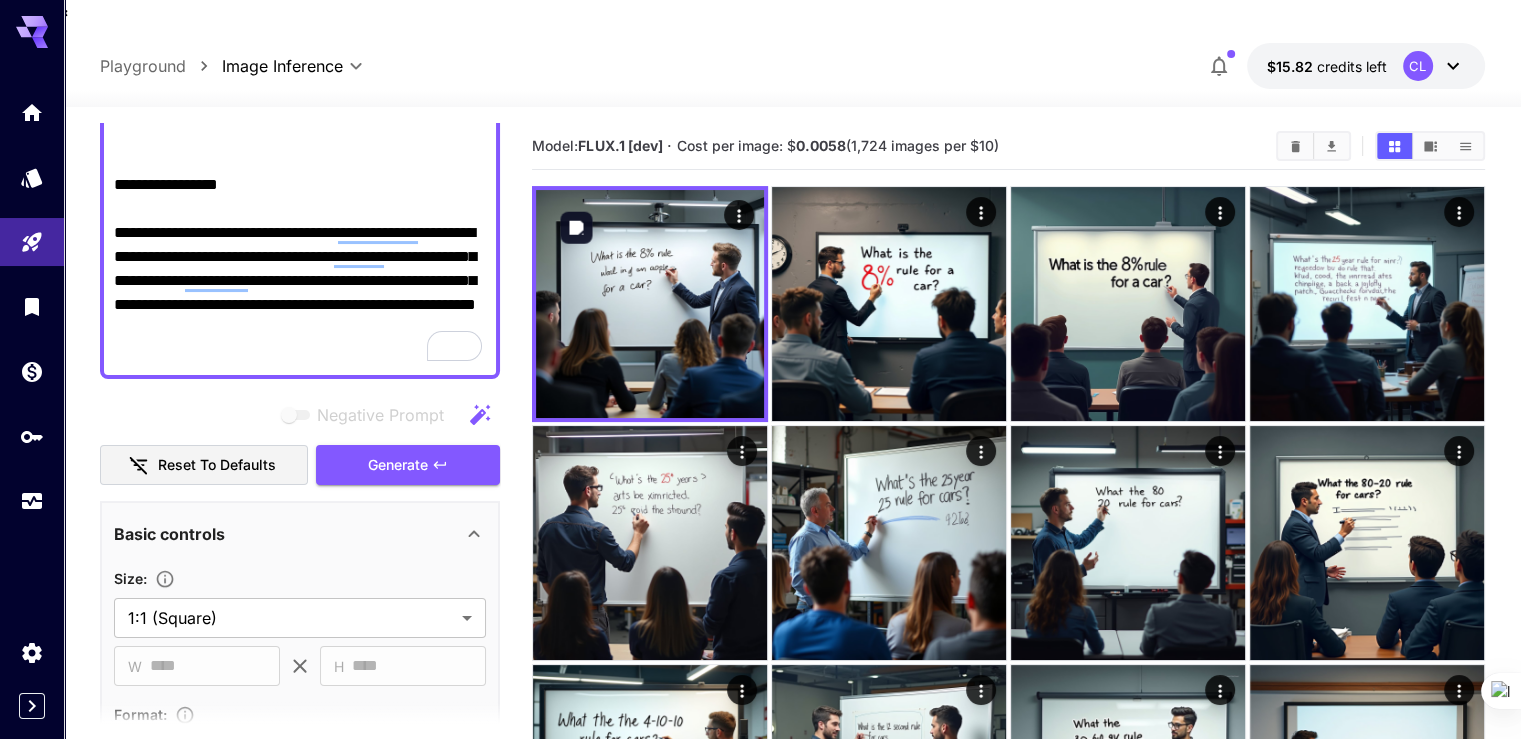 scroll, scrollTop: 100, scrollLeft: 0, axis: vertical 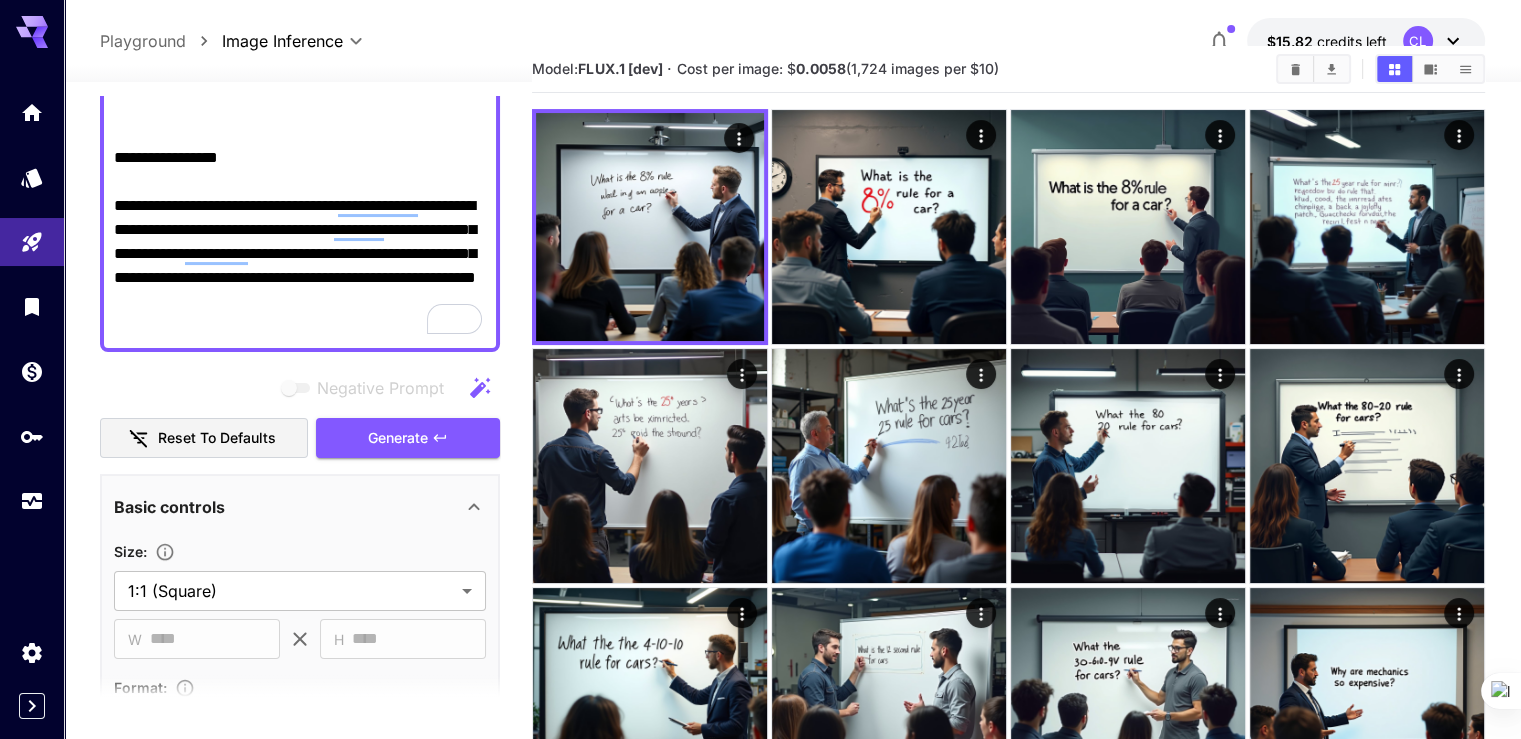 drag, startPoint x: 212, startPoint y: 251, endPoint x: 325, endPoint y: 253, distance: 113.0177 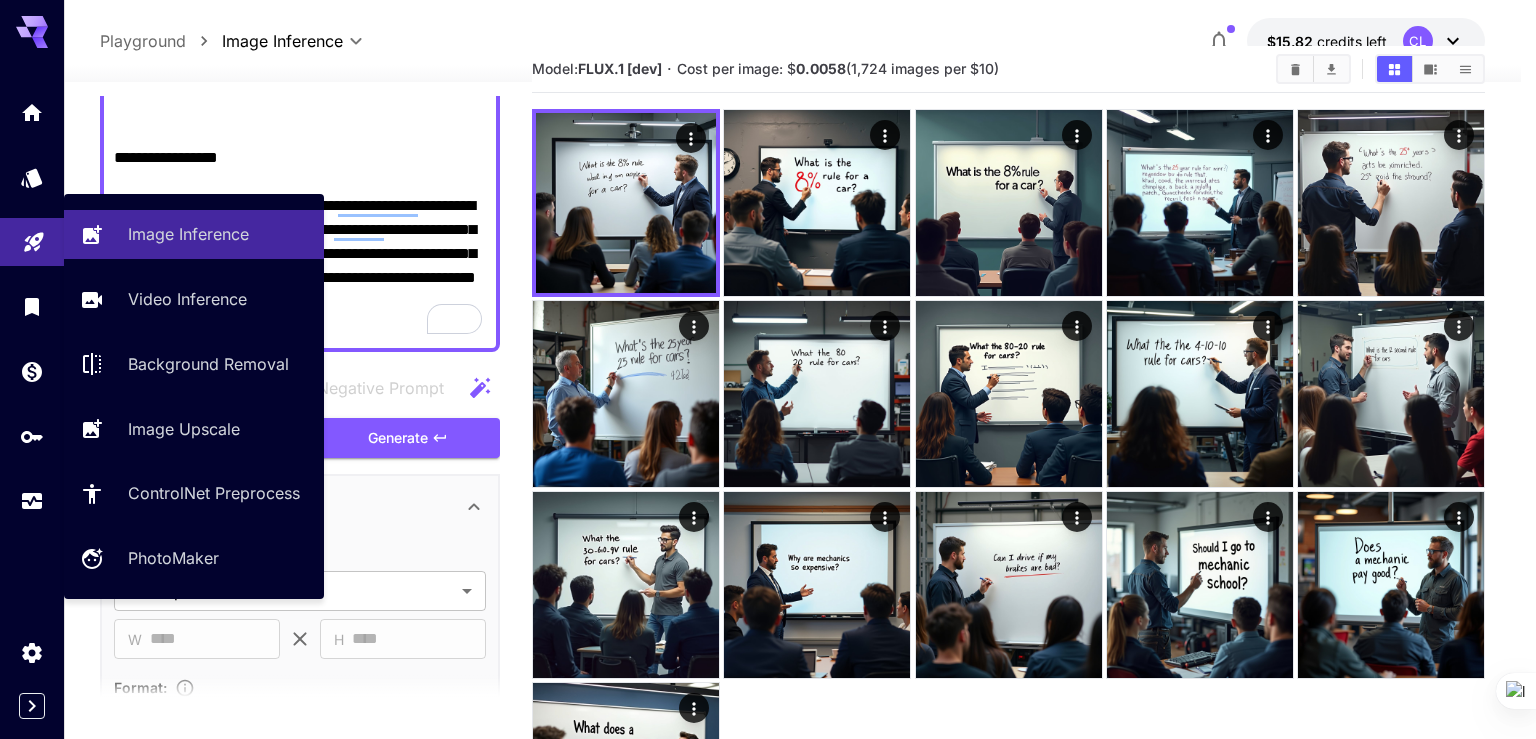 click at bounding box center (32, 242) 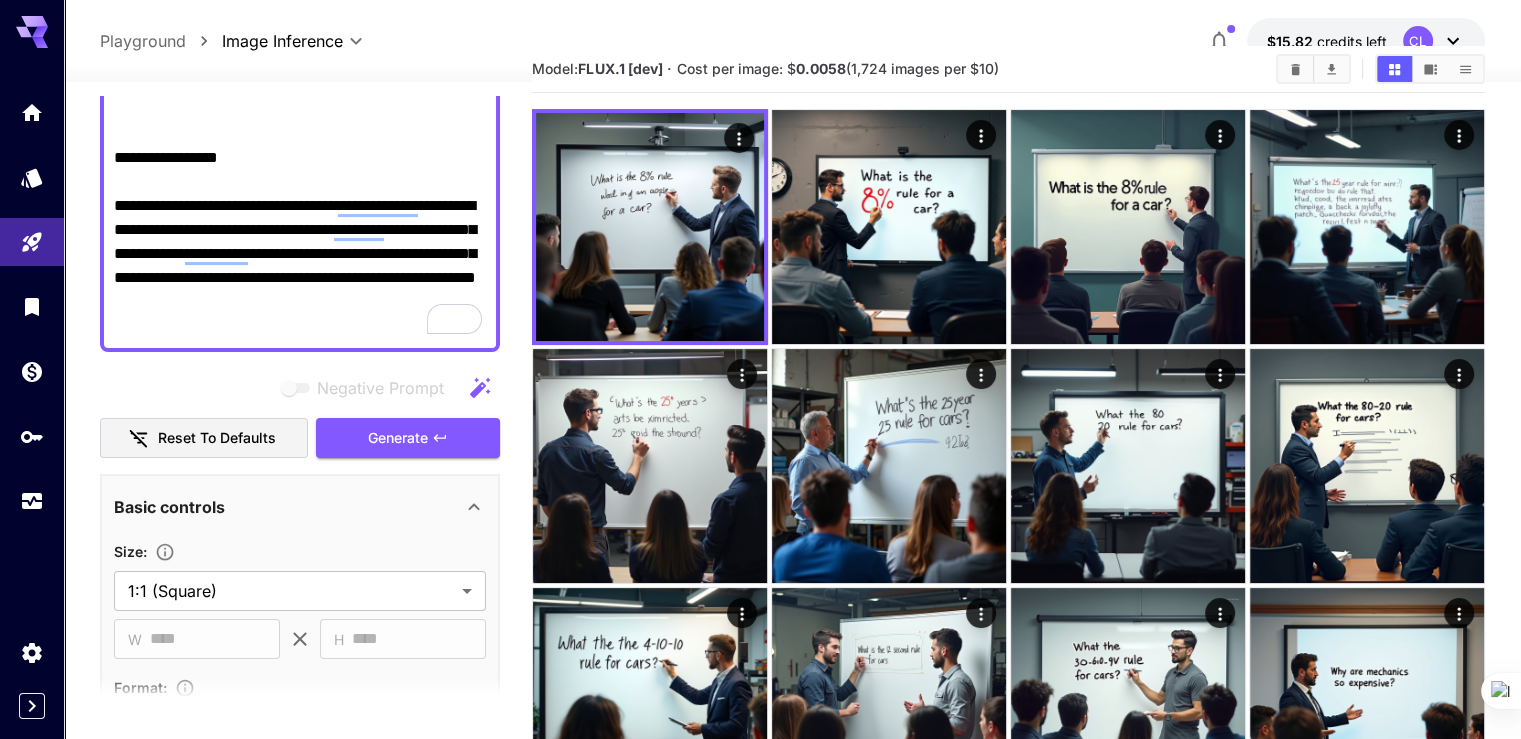 click on "**********" at bounding box center [300, 158] 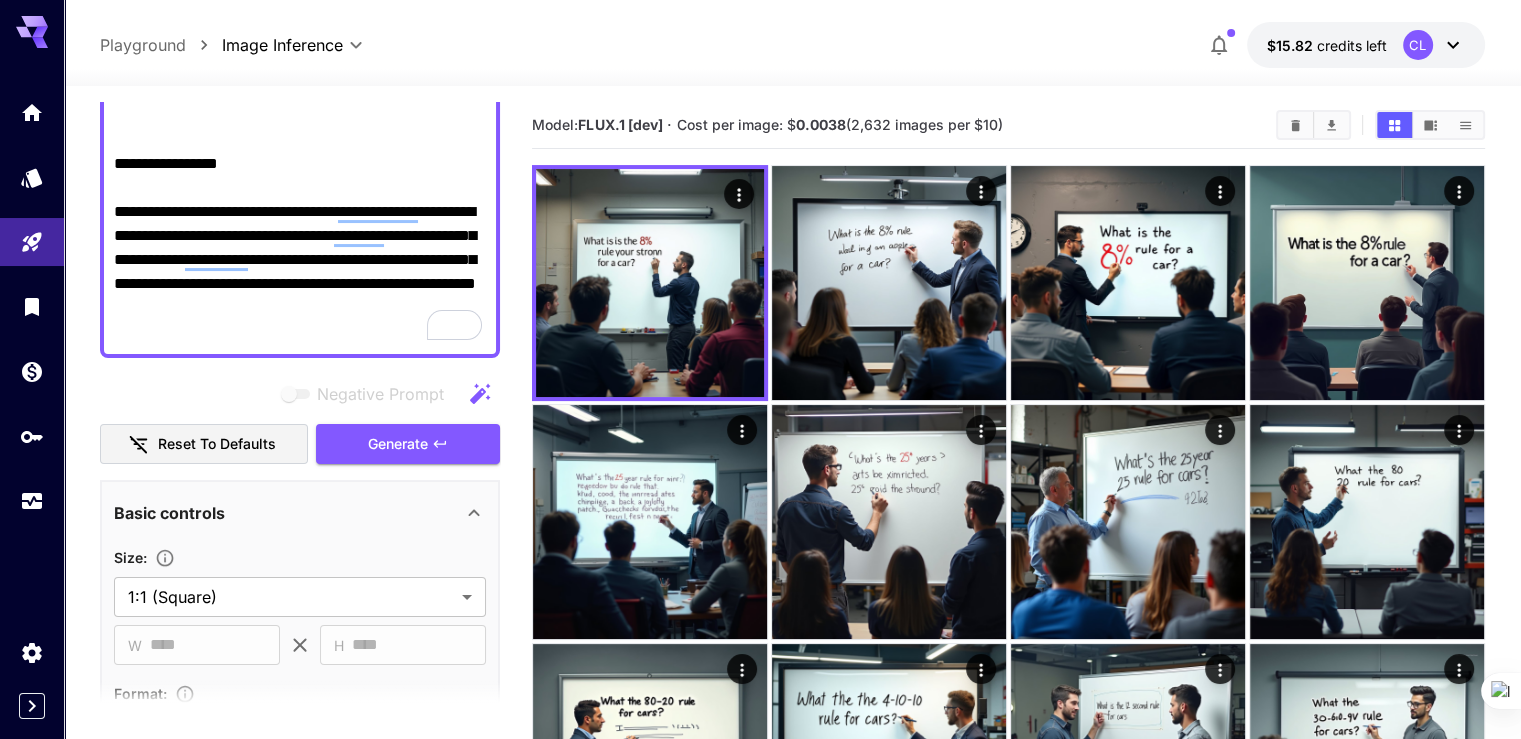 scroll, scrollTop: 0, scrollLeft: 0, axis: both 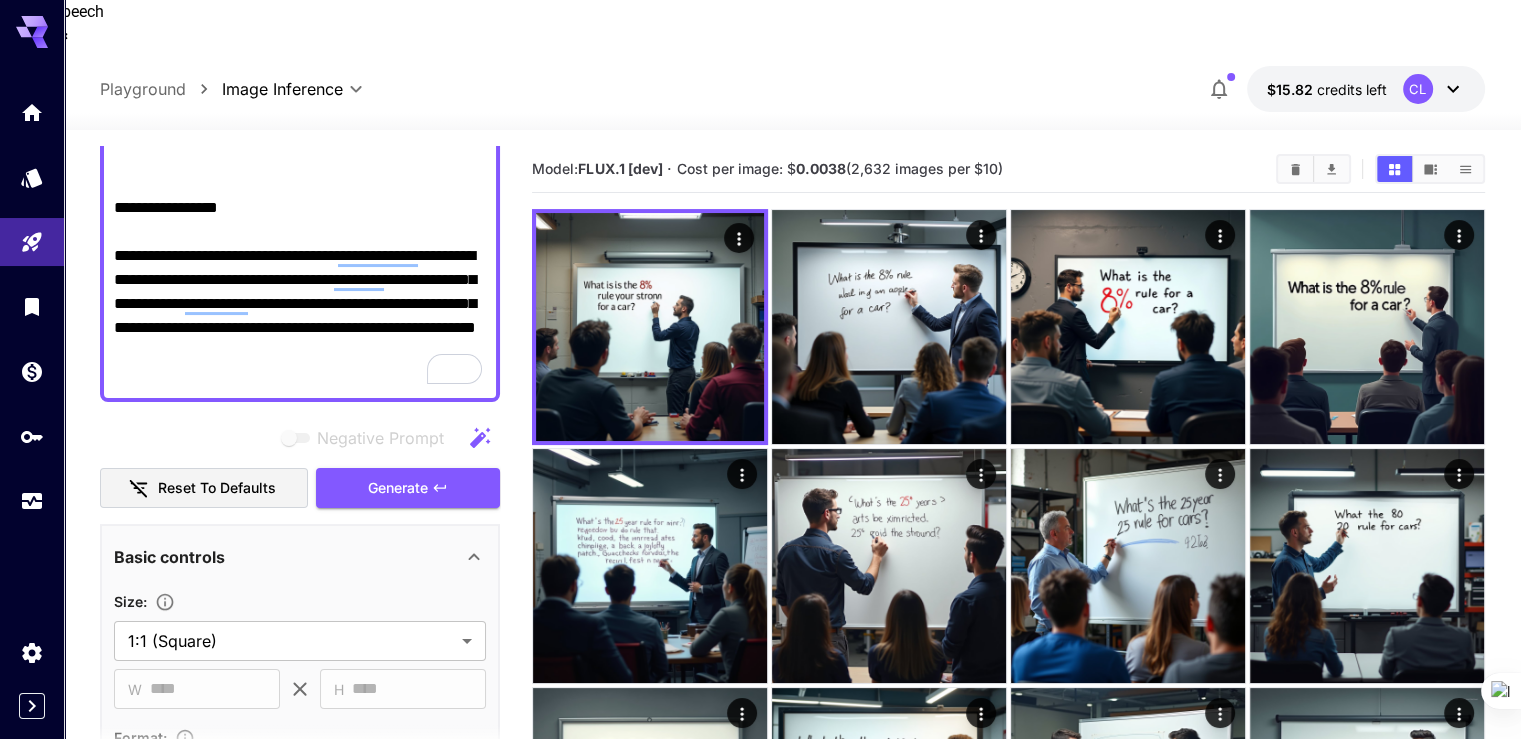 click on "**********" at bounding box center (300, 208) 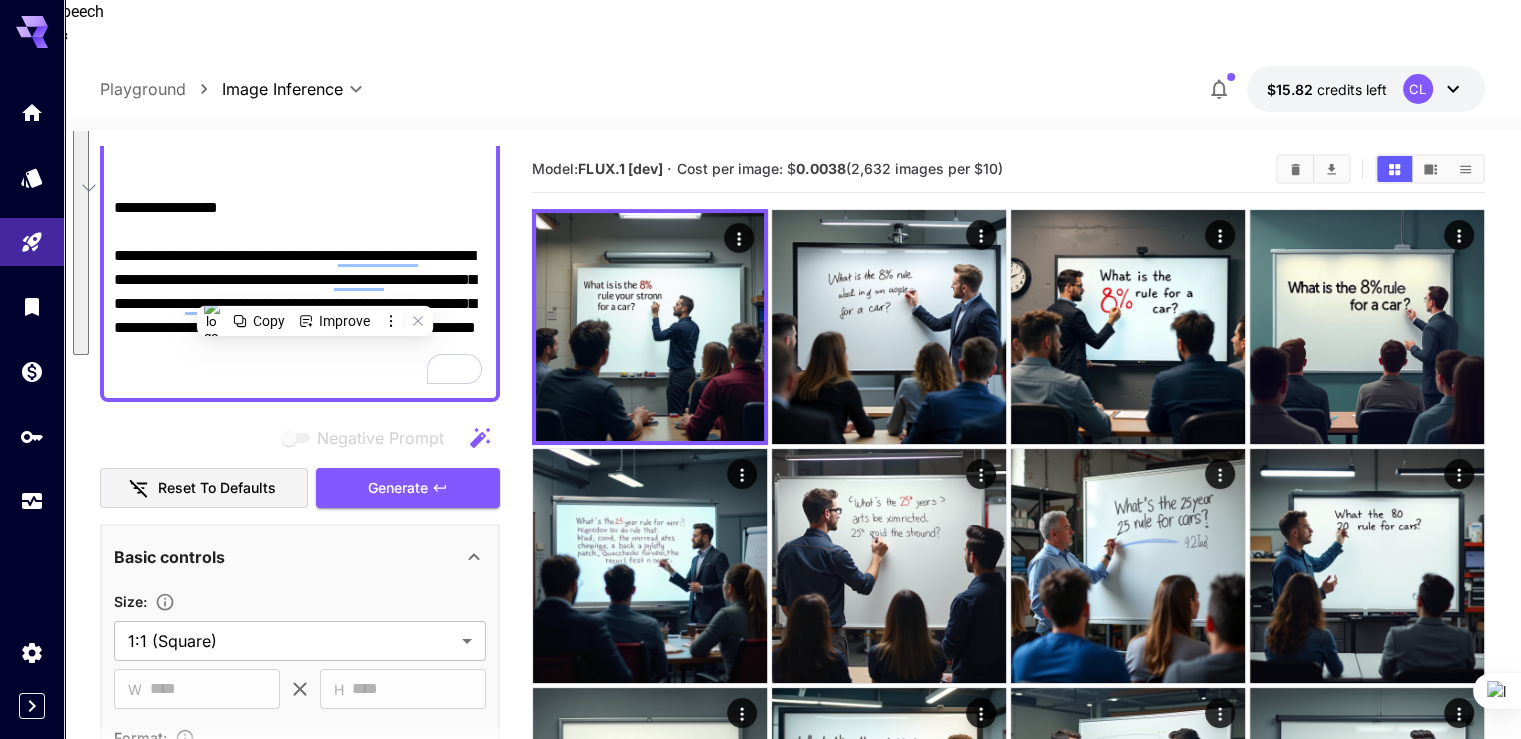 paste on "****" 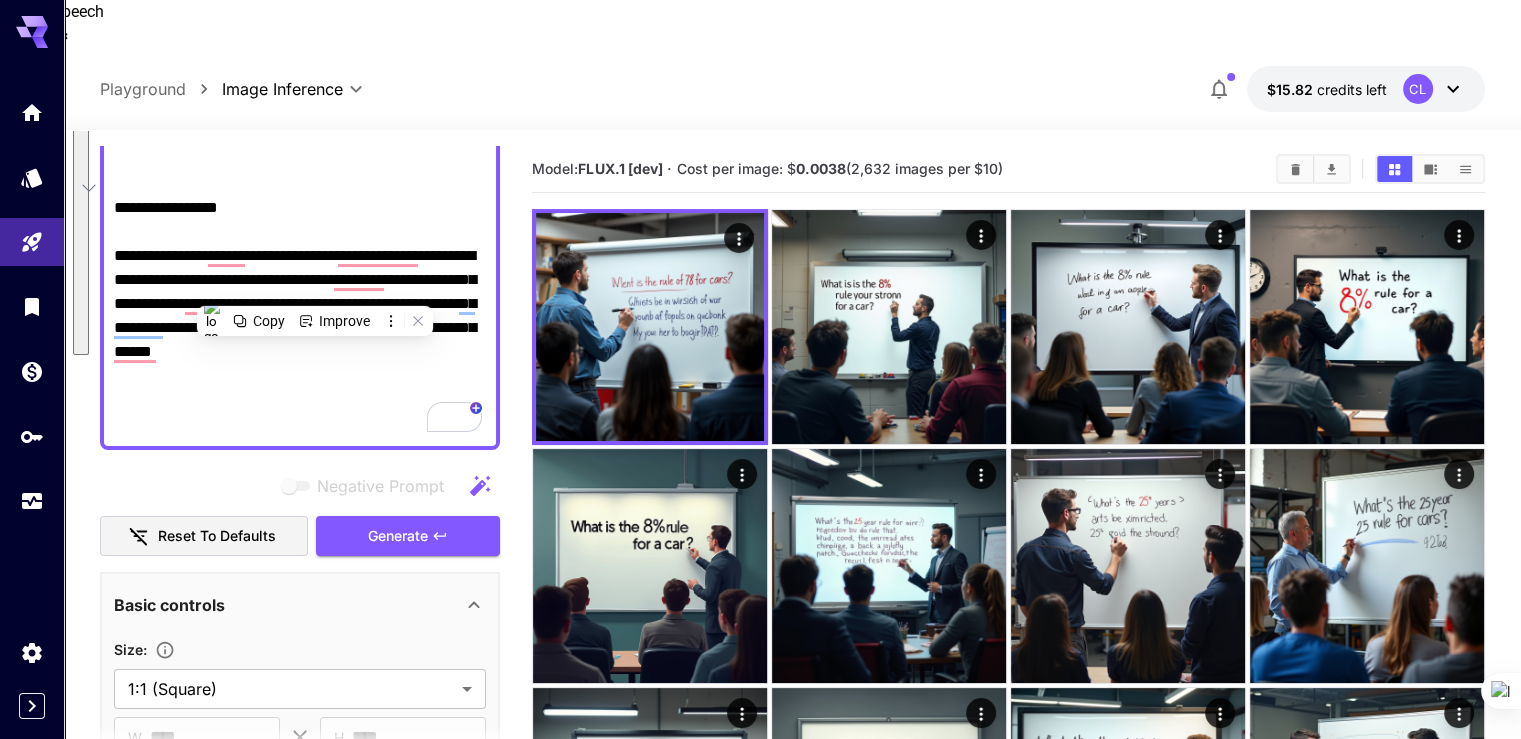 type on "**********" 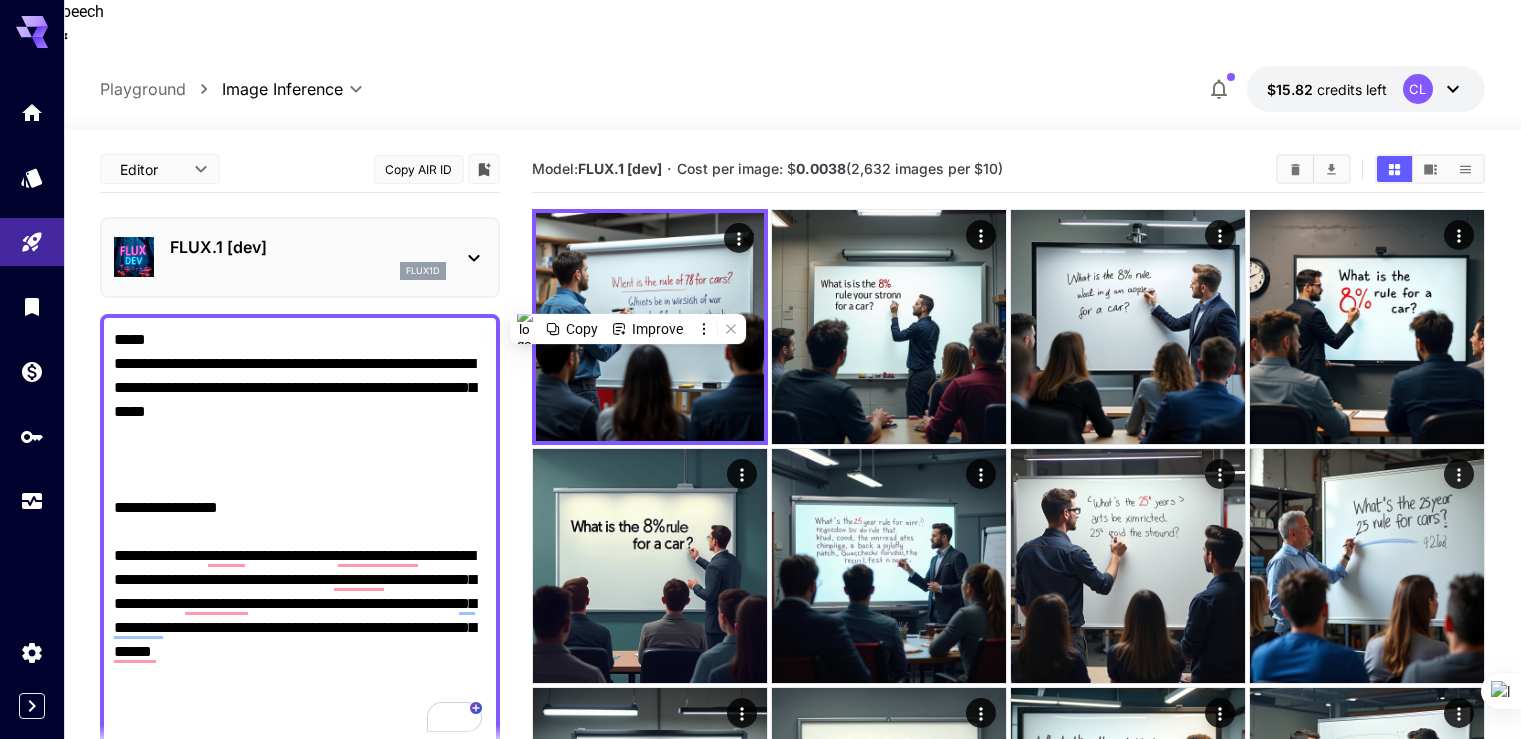 scroll, scrollTop: 0, scrollLeft: 0, axis: both 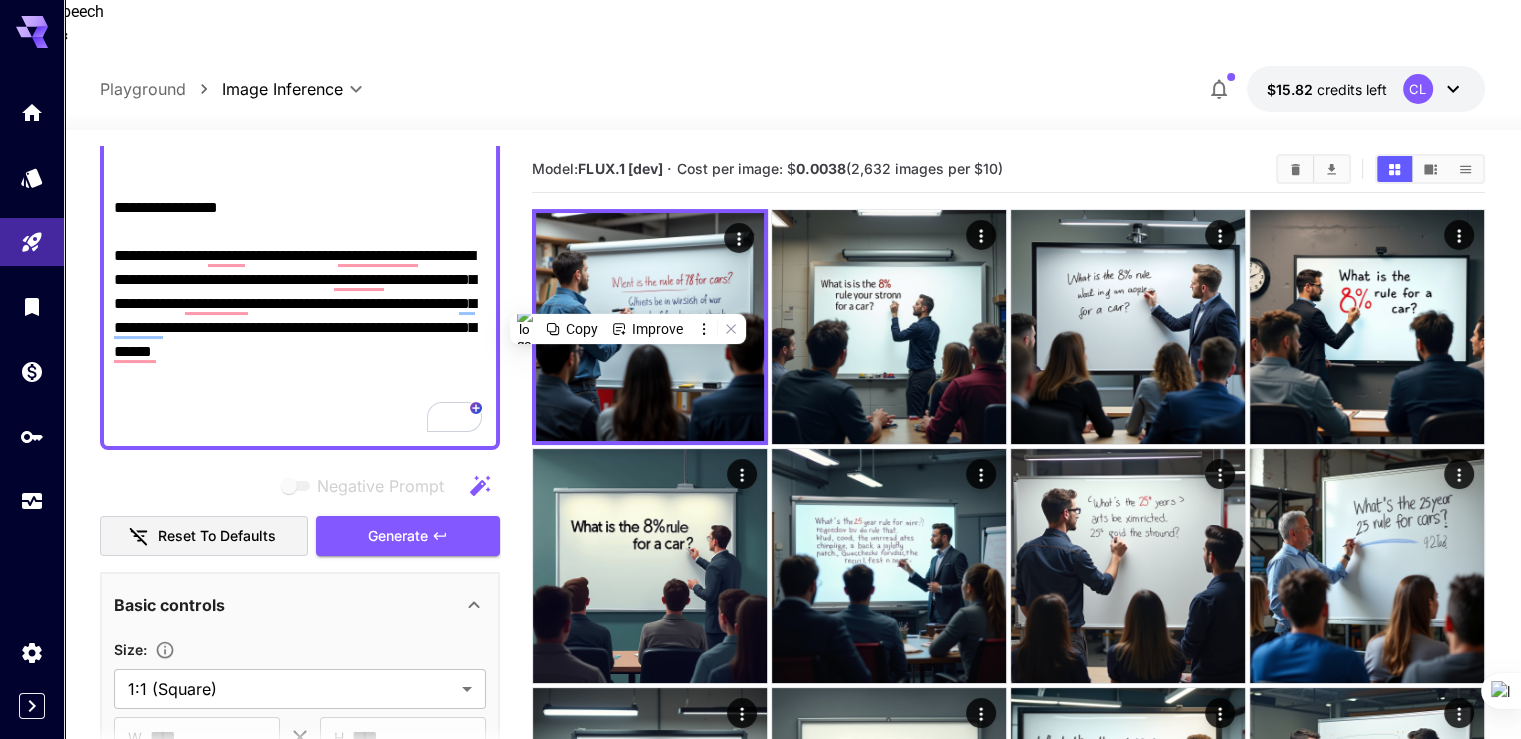click on "**********" at bounding box center (300, 232) 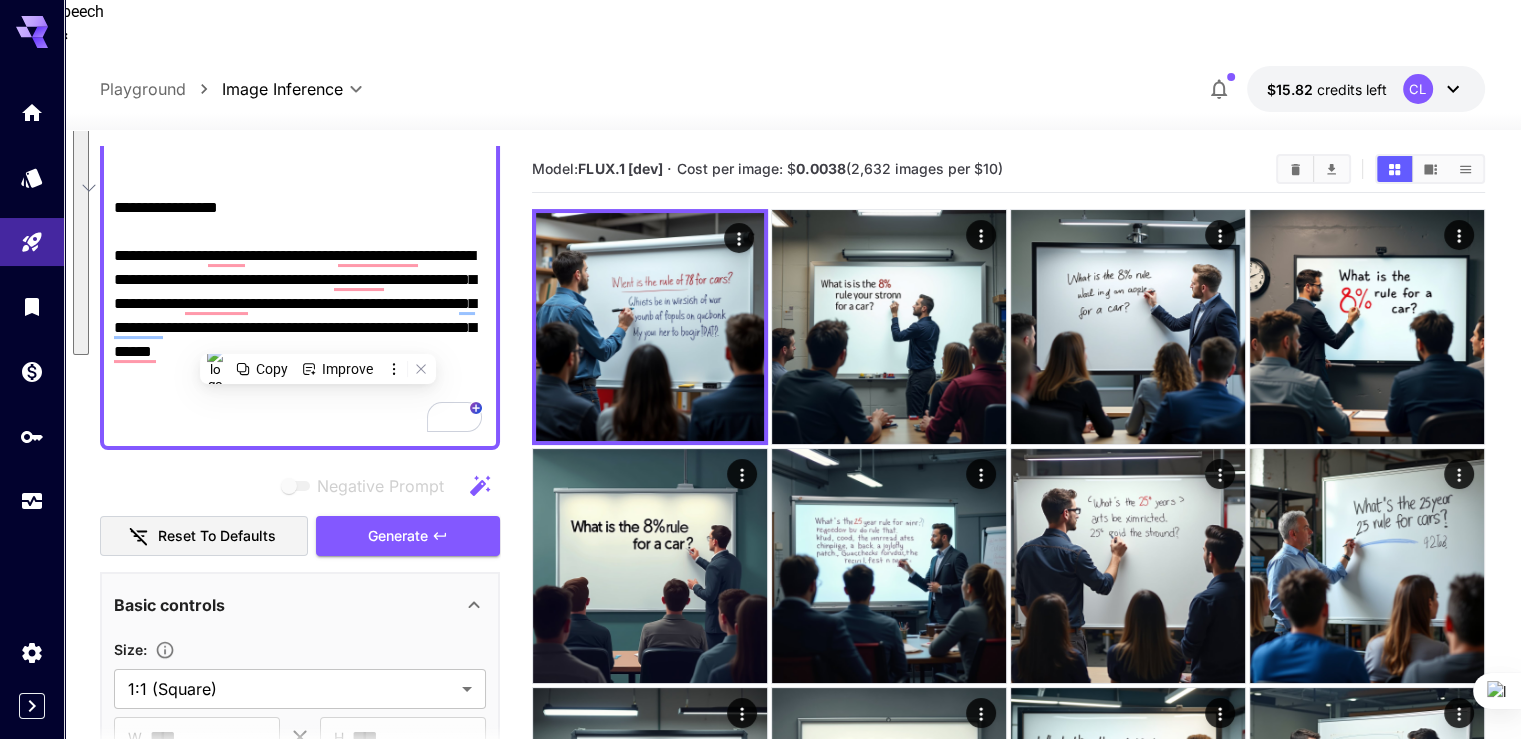 paste 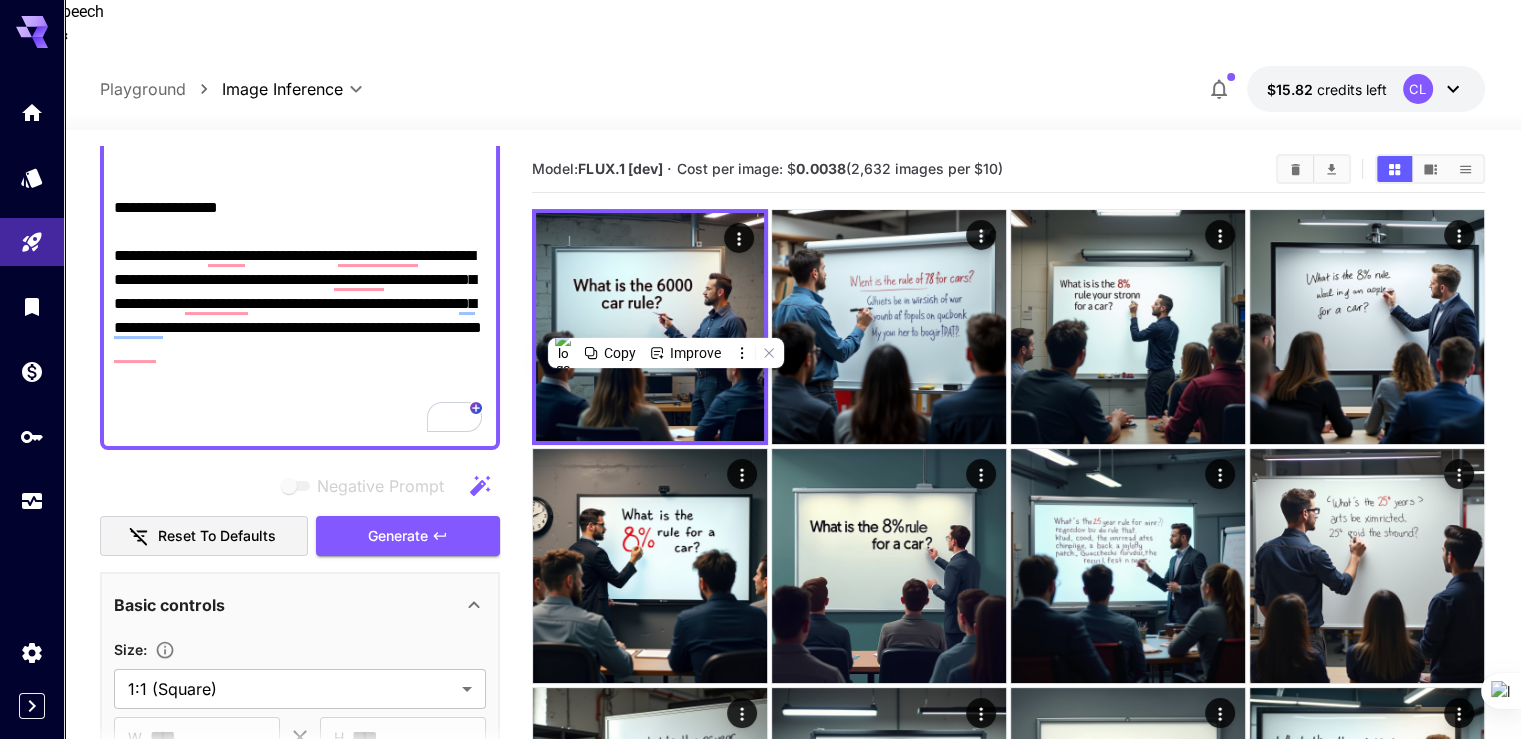 scroll, scrollTop: 300, scrollLeft: 0, axis: vertical 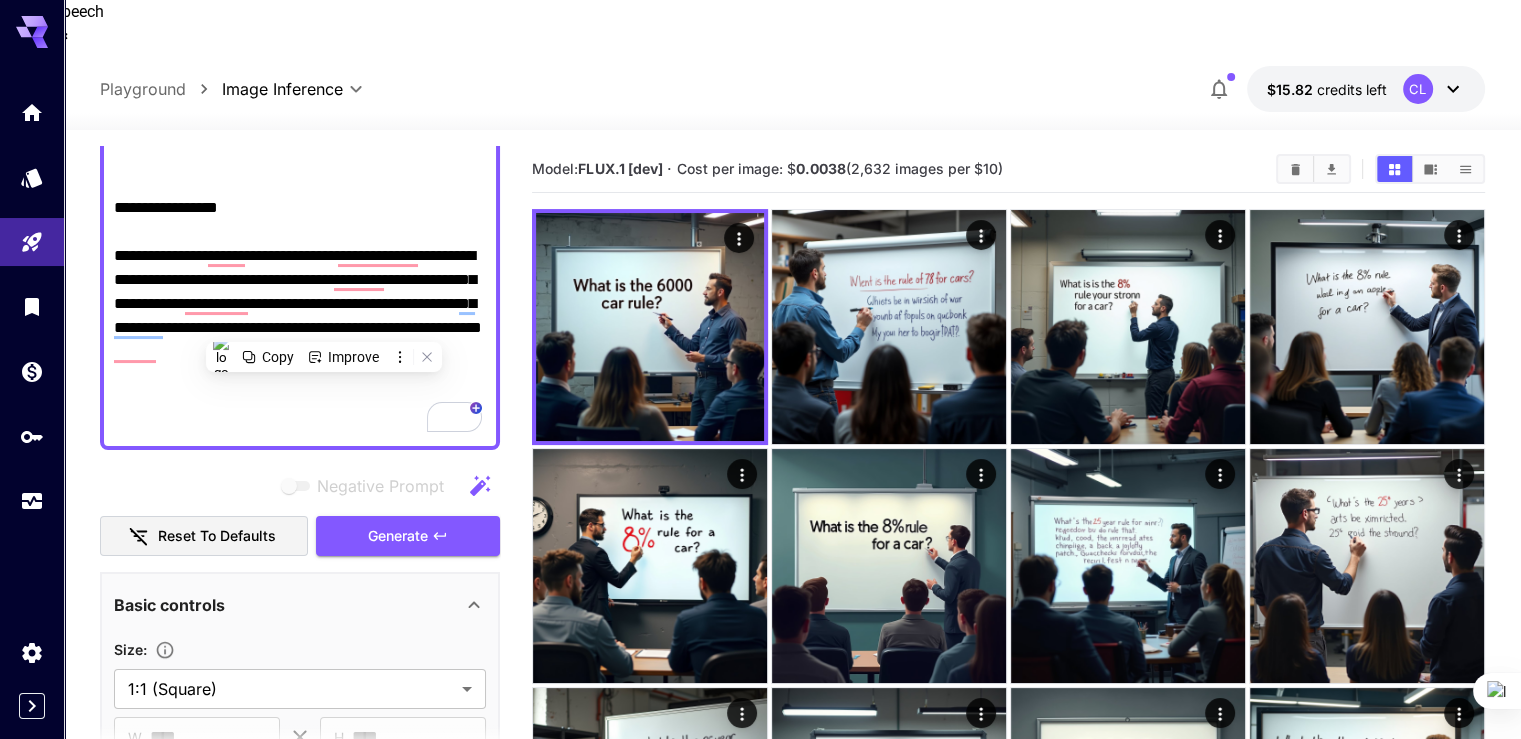 paste on "**********" 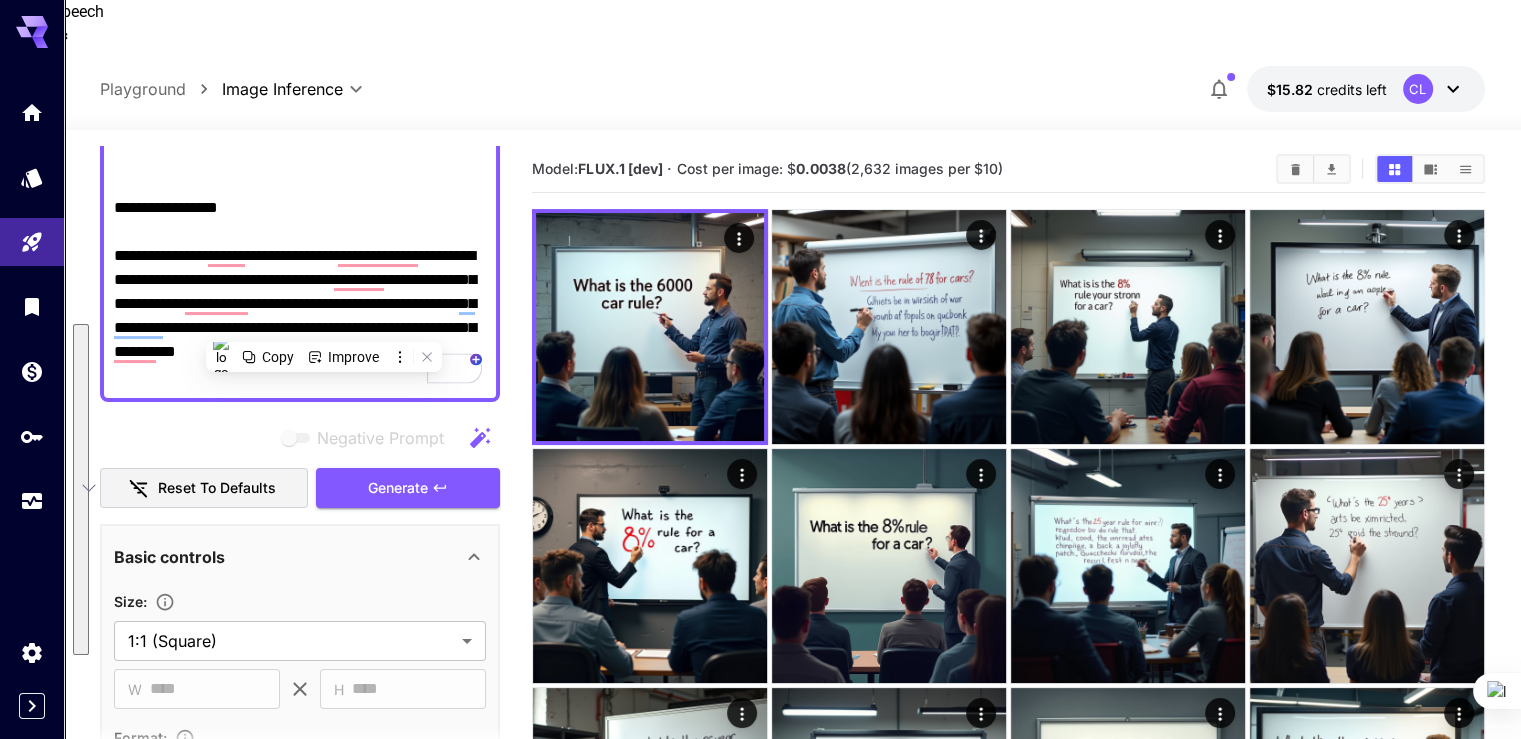 scroll, scrollTop: 300, scrollLeft: 0, axis: vertical 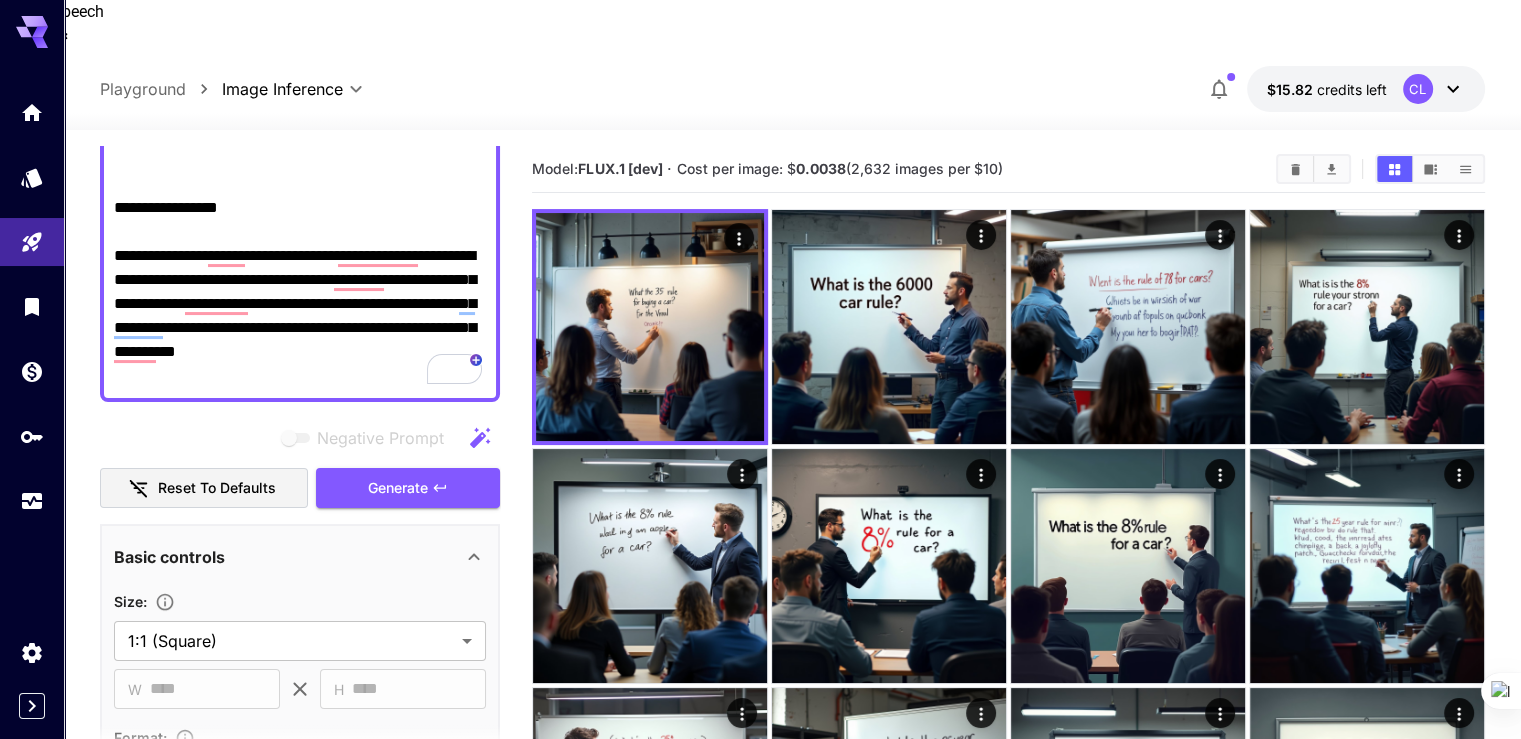 click on "**********" at bounding box center [300, 208] 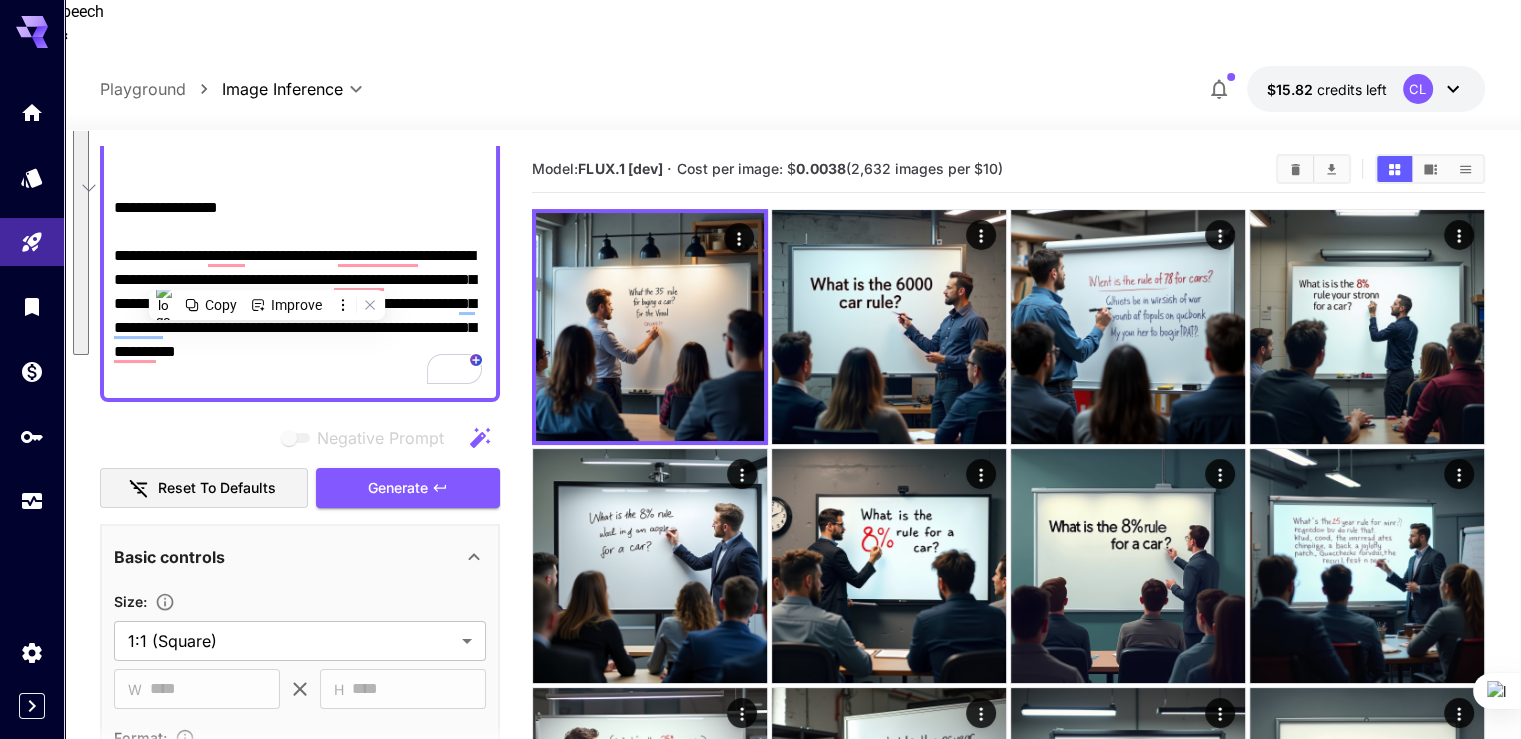 paste 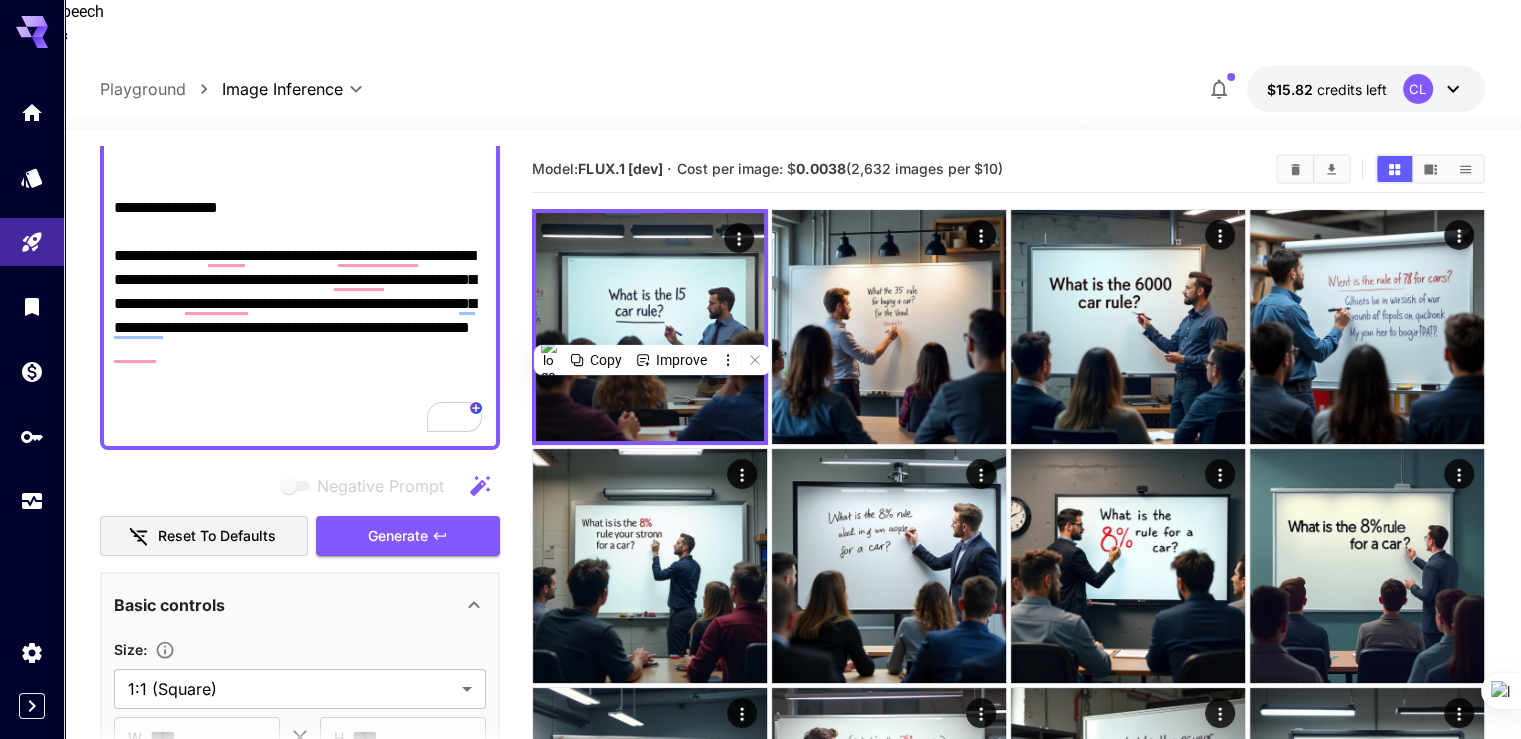 paste on "****" 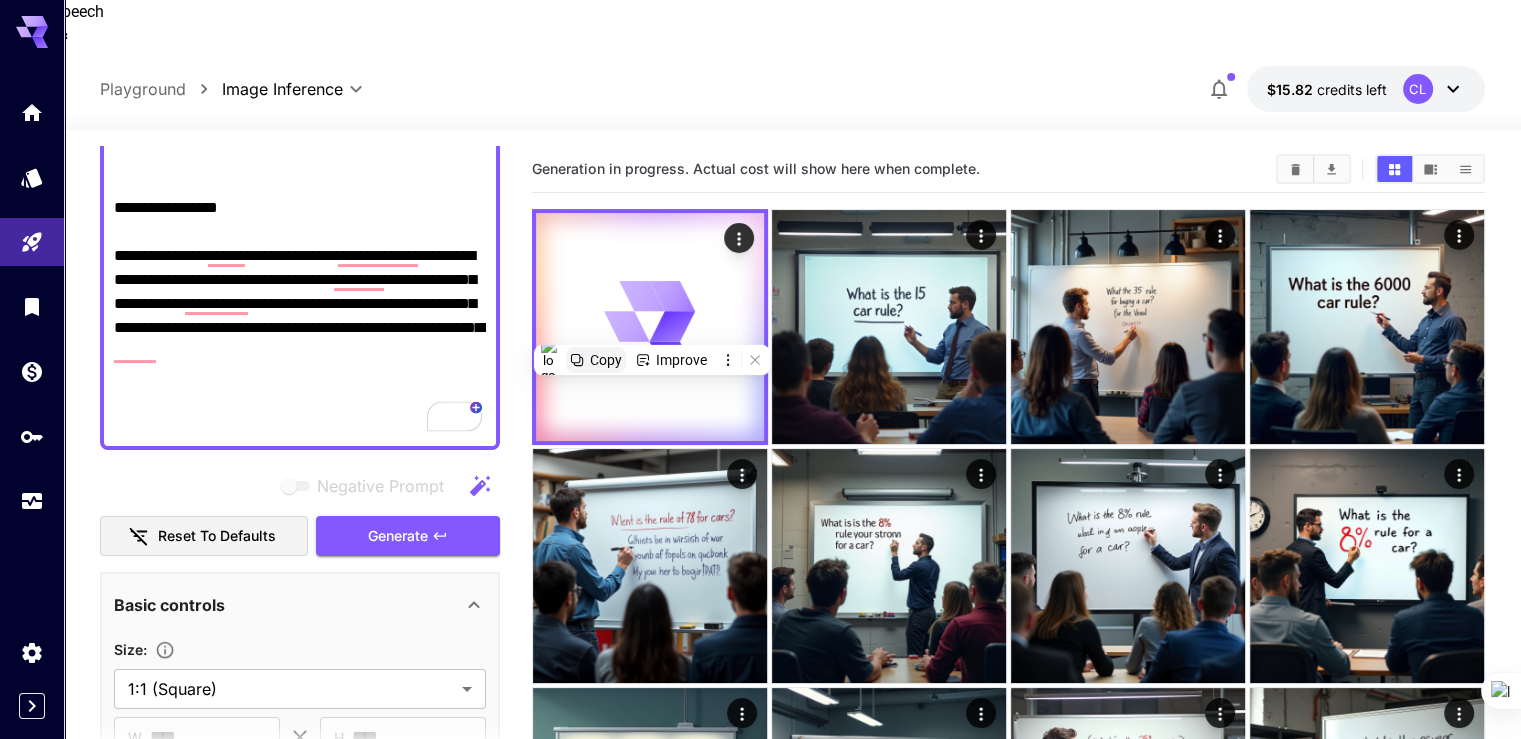 scroll, scrollTop: 300, scrollLeft: 0, axis: vertical 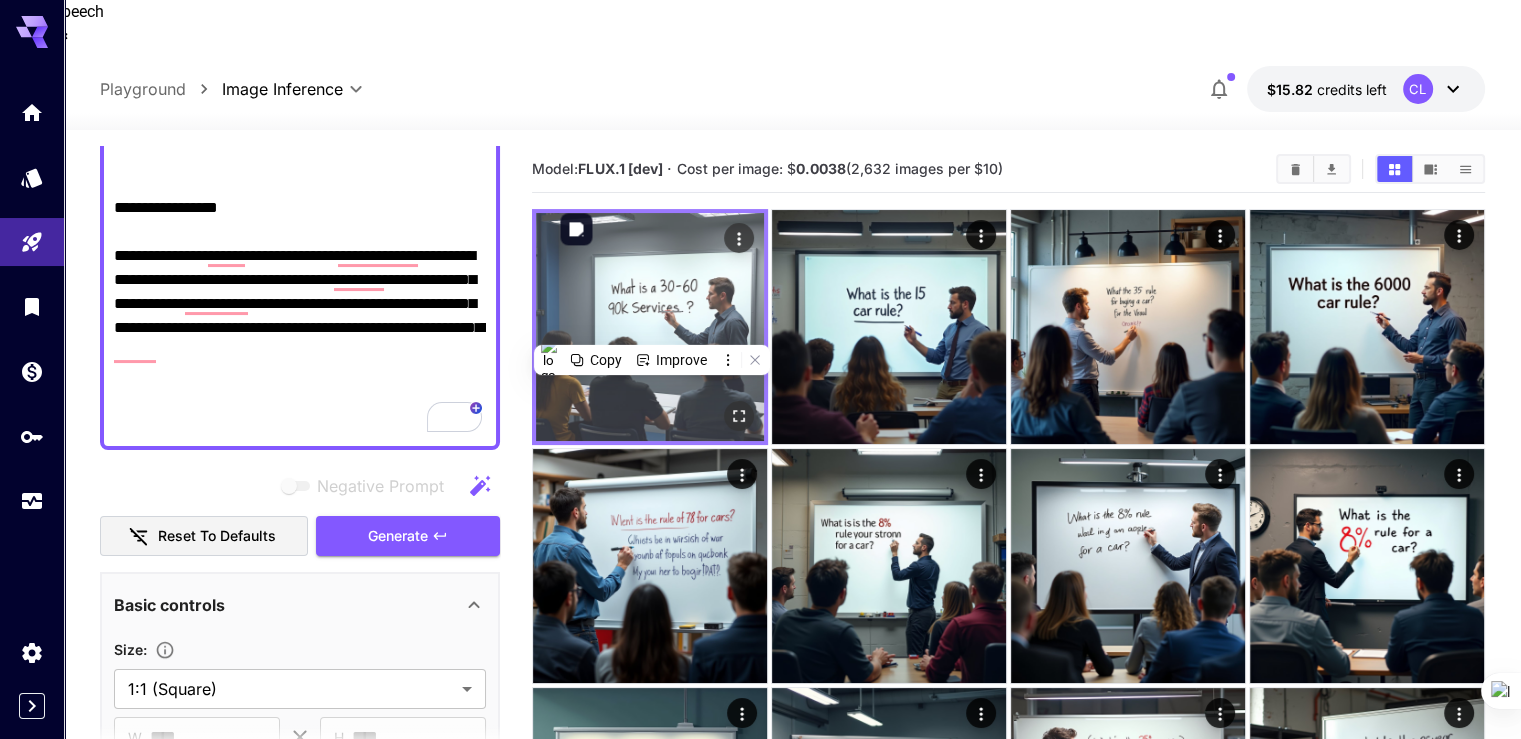 type on "**********" 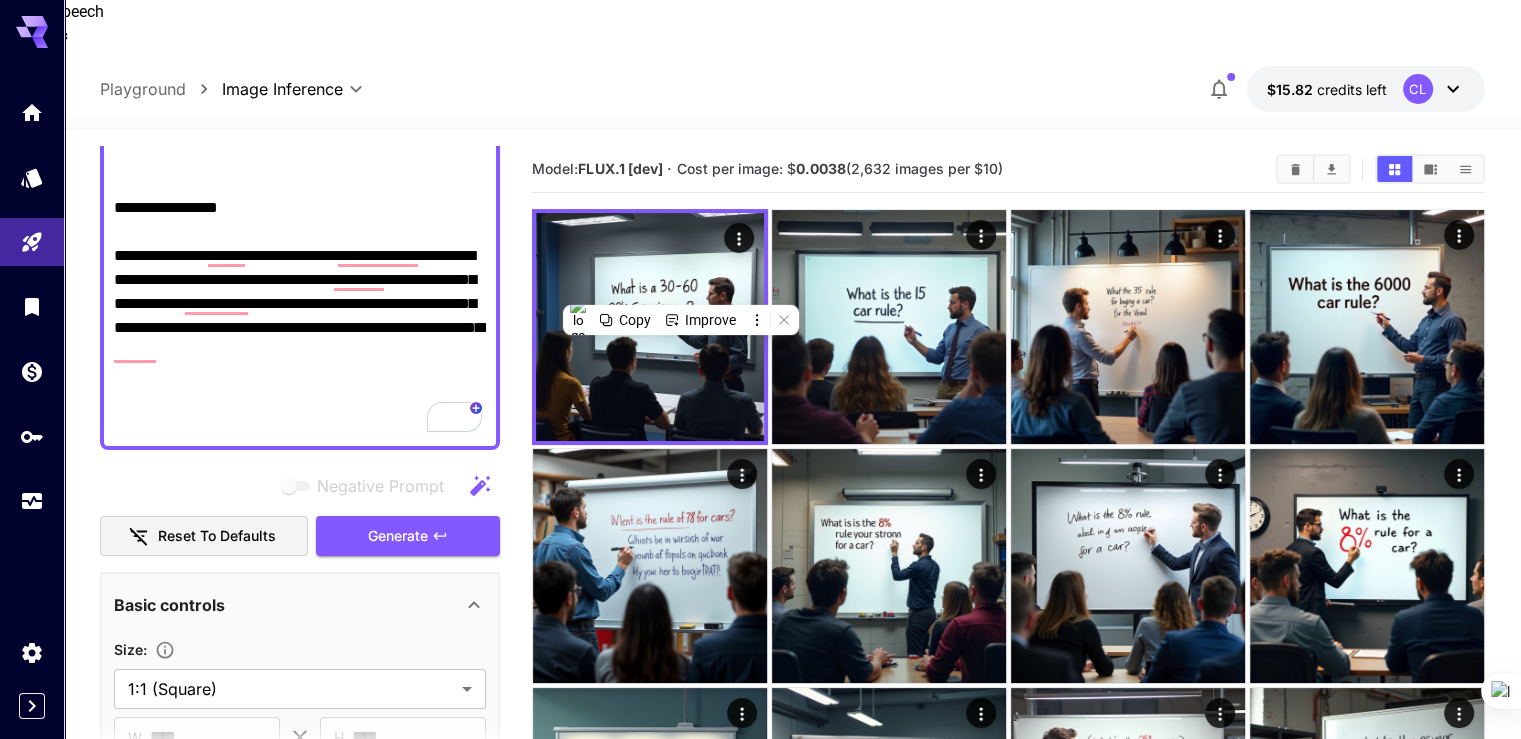 scroll, scrollTop: 300, scrollLeft: 0, axis: vertical 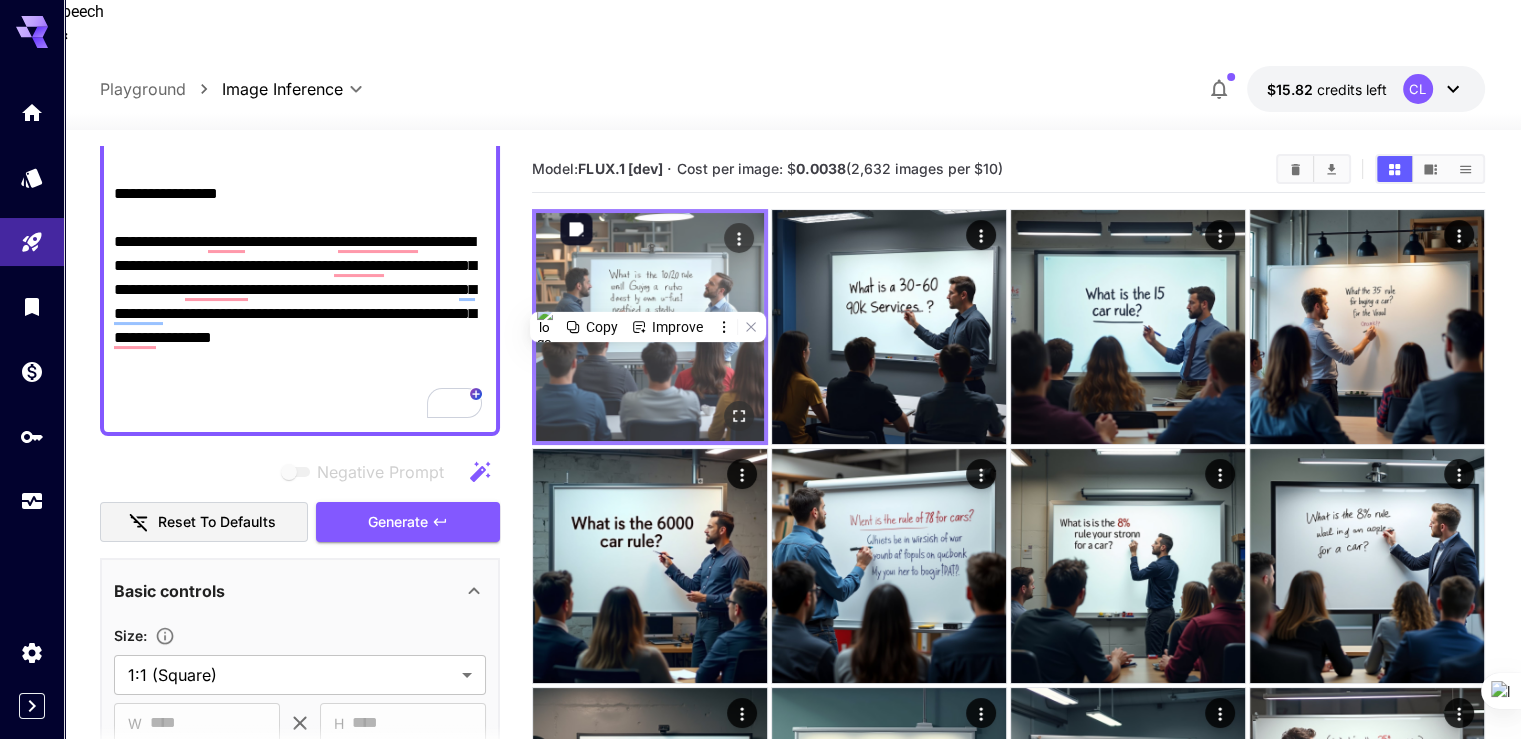 click at bounding box center [650, 327] 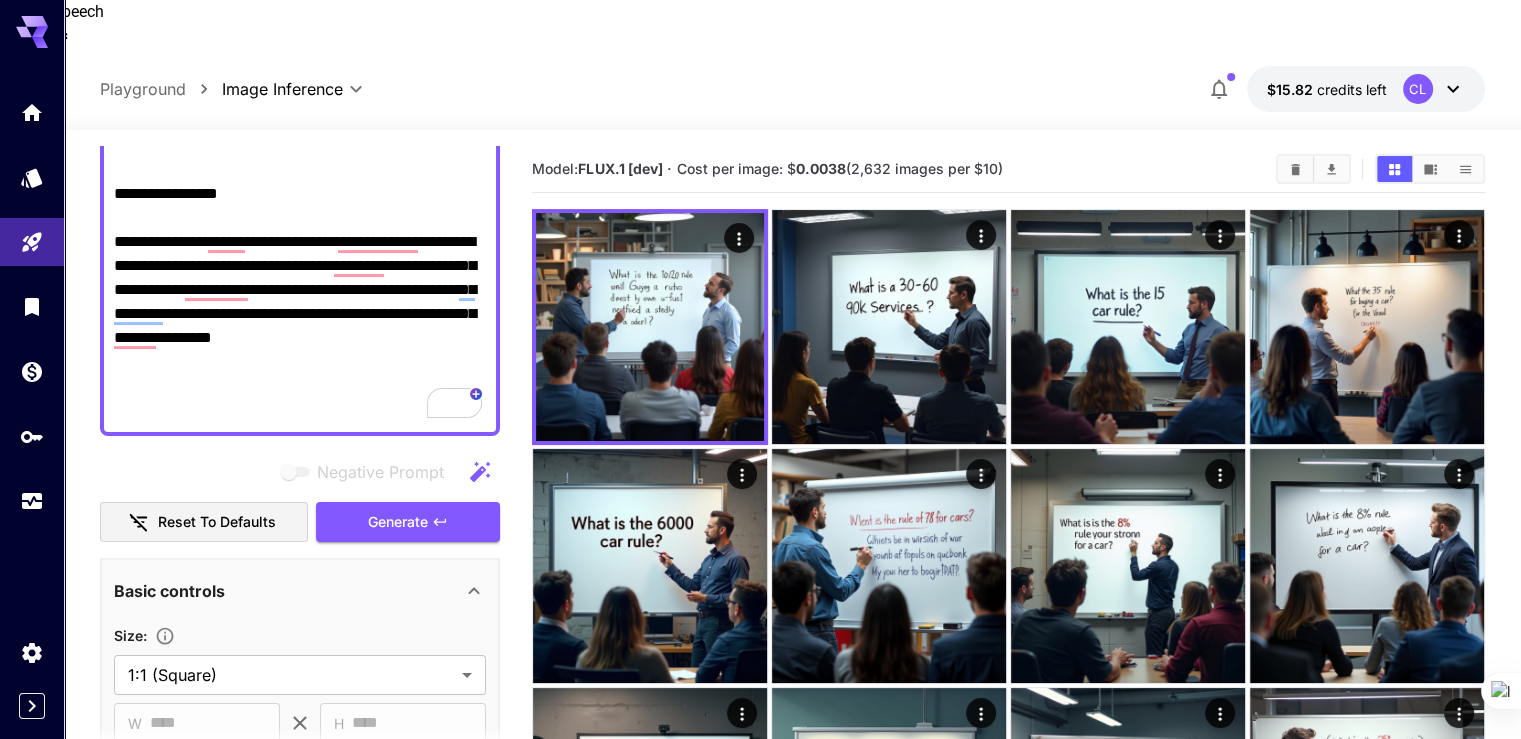scroll, scrollTop: 240, scrollLeft: 0, axis: vertical 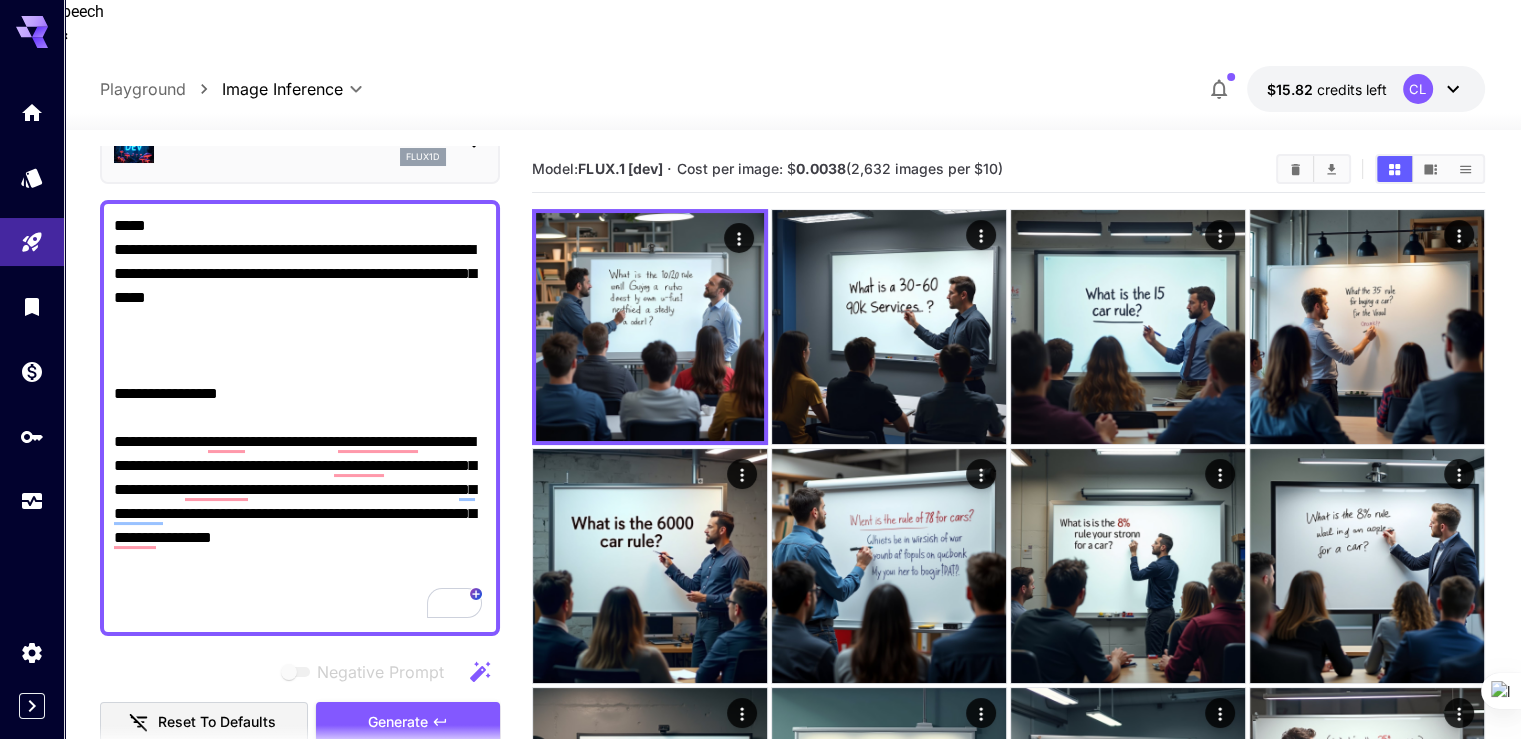 click on "**********" at bounding box center (300, 418) 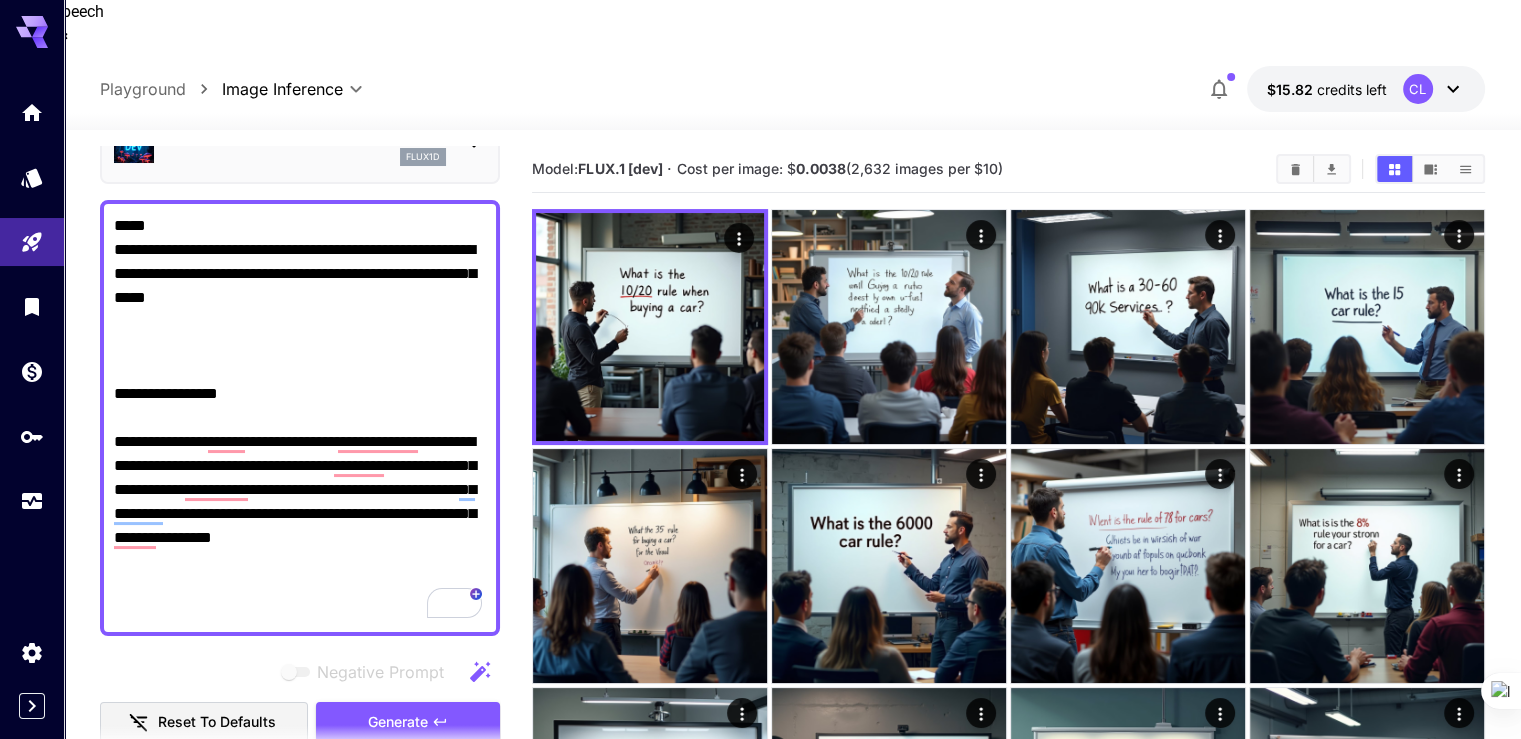 click on "**********" at bounding box center (300, 418) 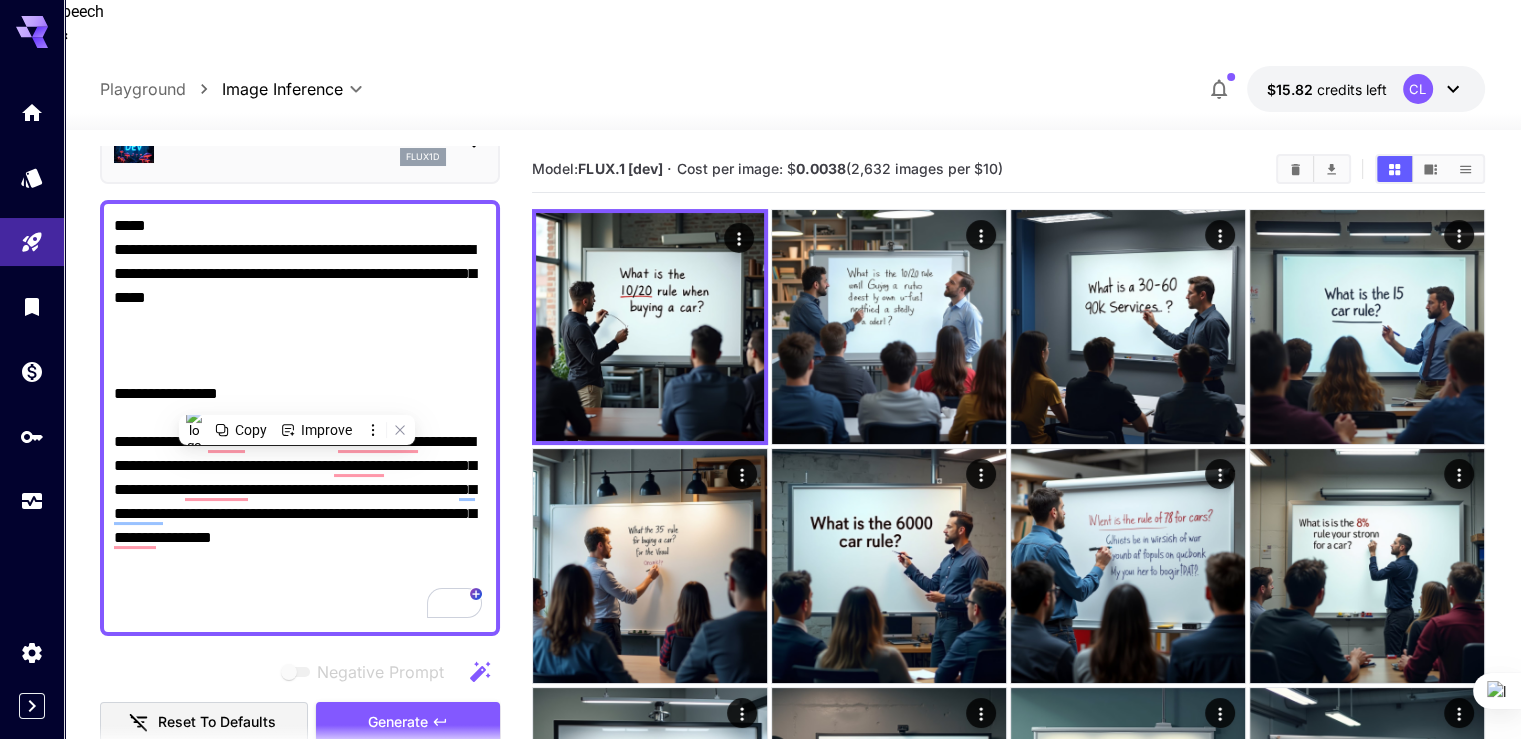 paste on "**********" 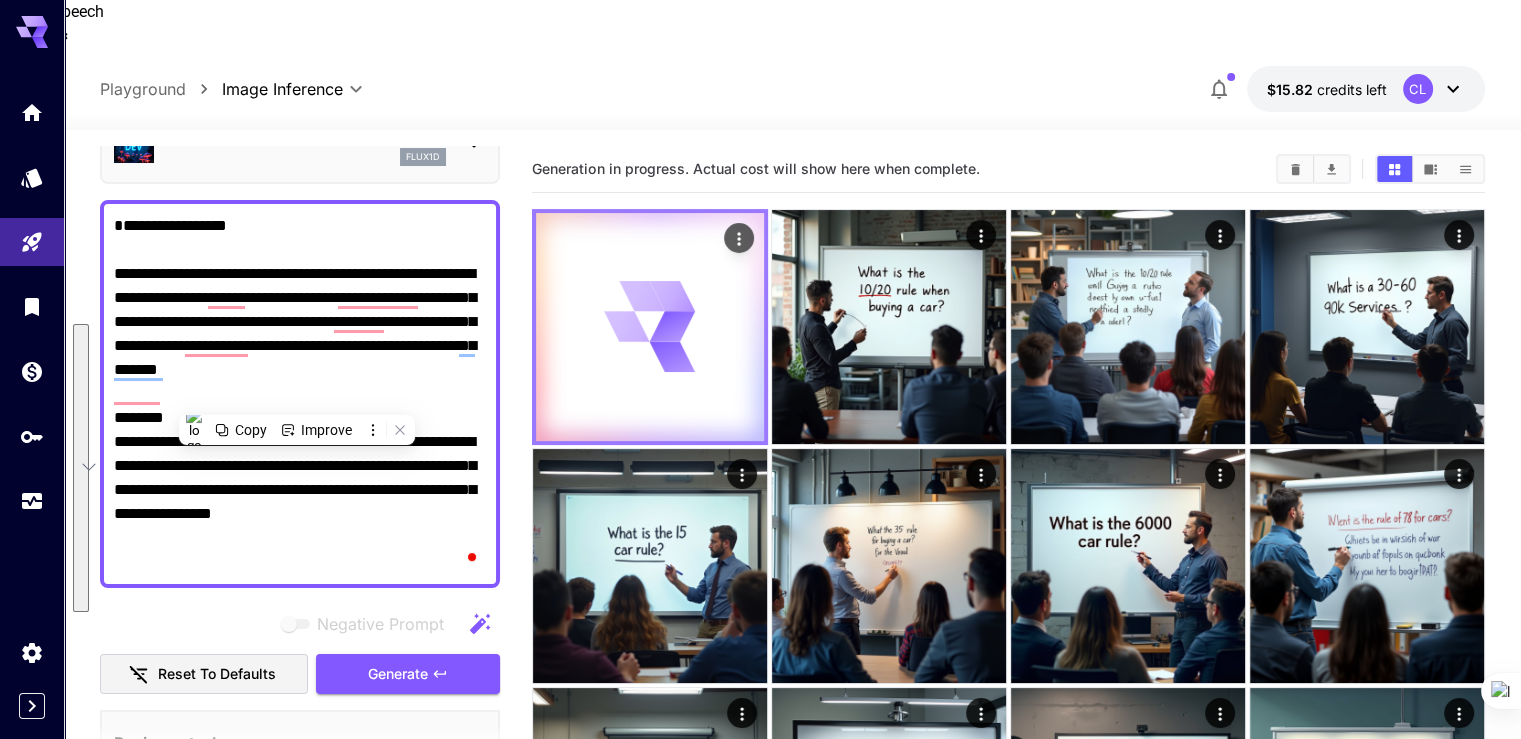 scroll, scrollTop: 114, scrollLeft: 0, axis: vertical 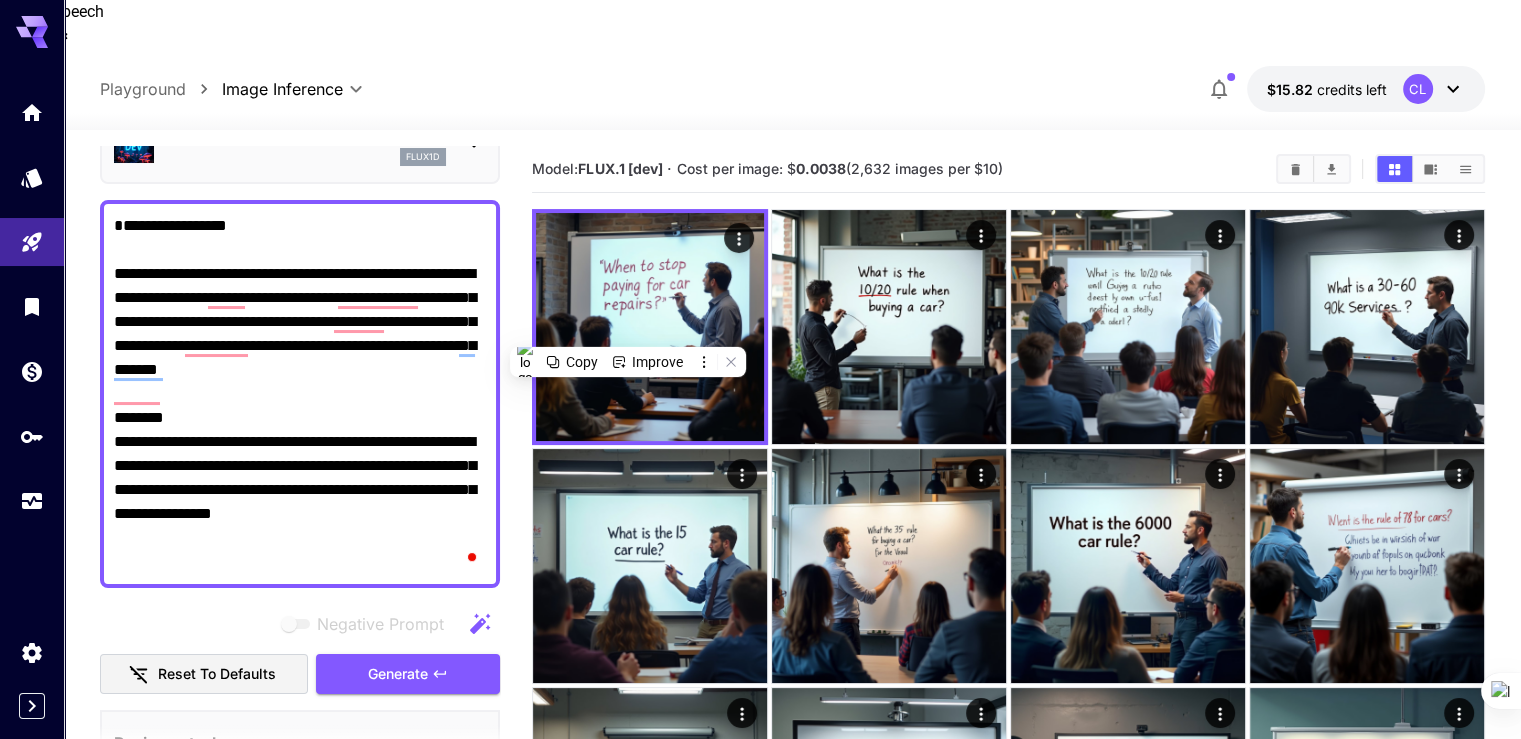 click on "**********" at bounding box center [300, 394] 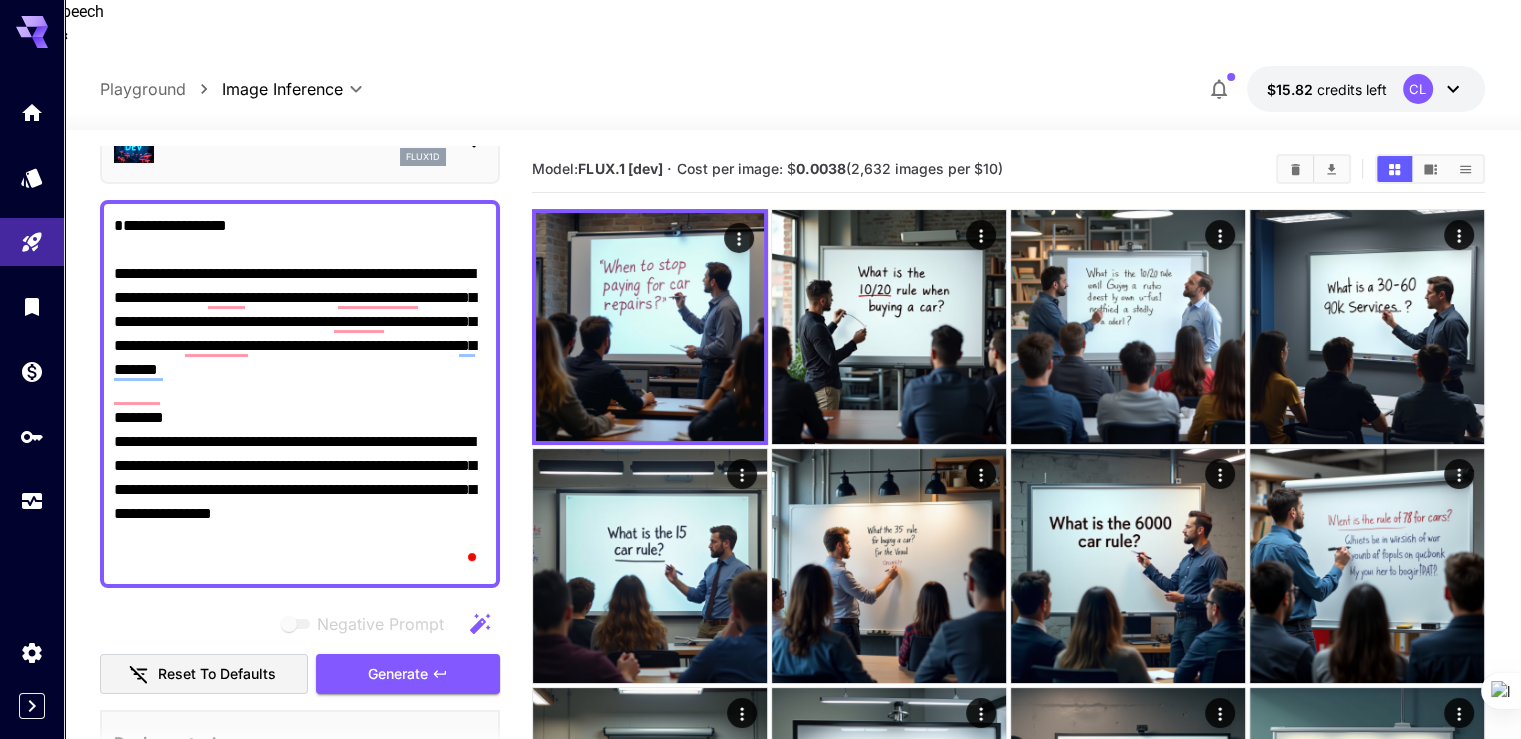 paste on "**********" 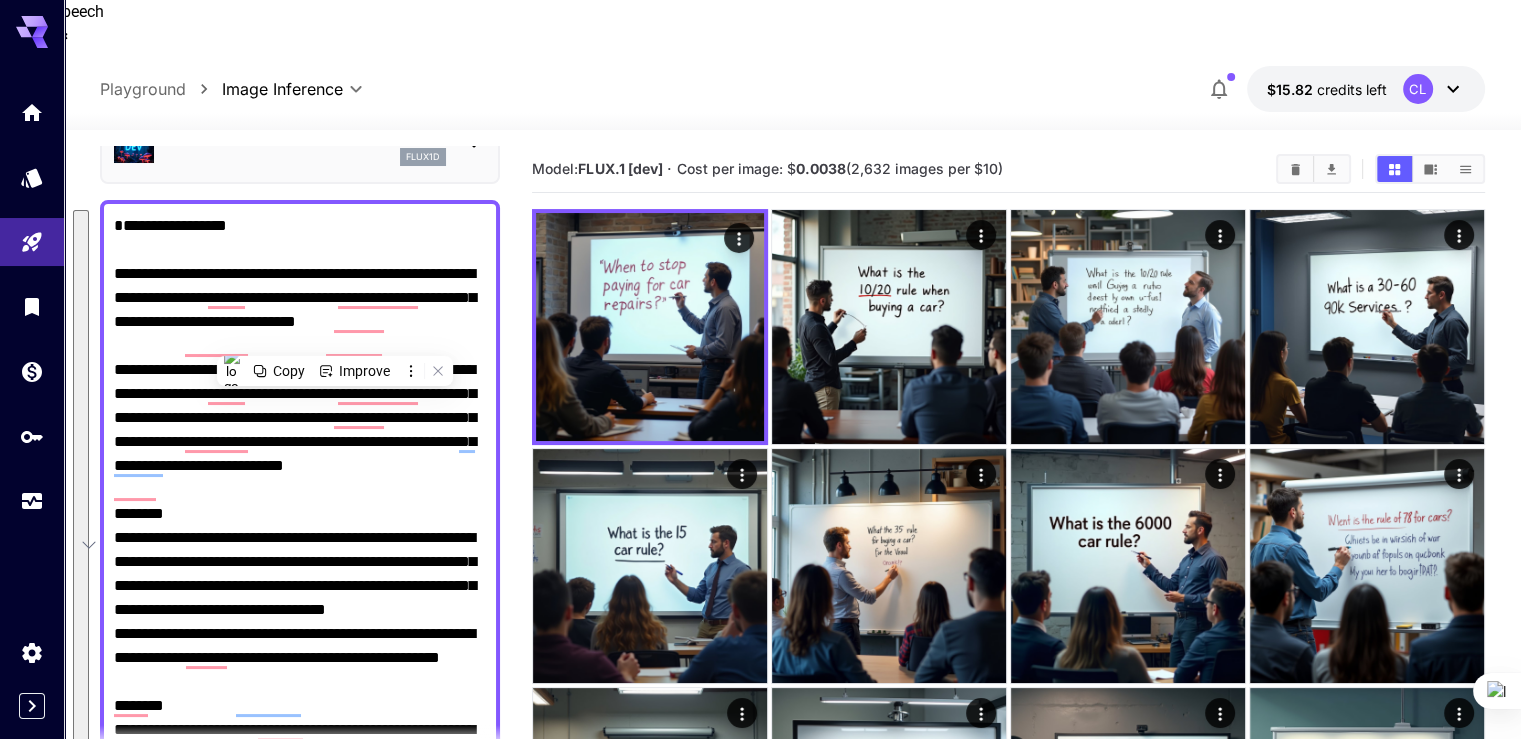 paste on "**********" 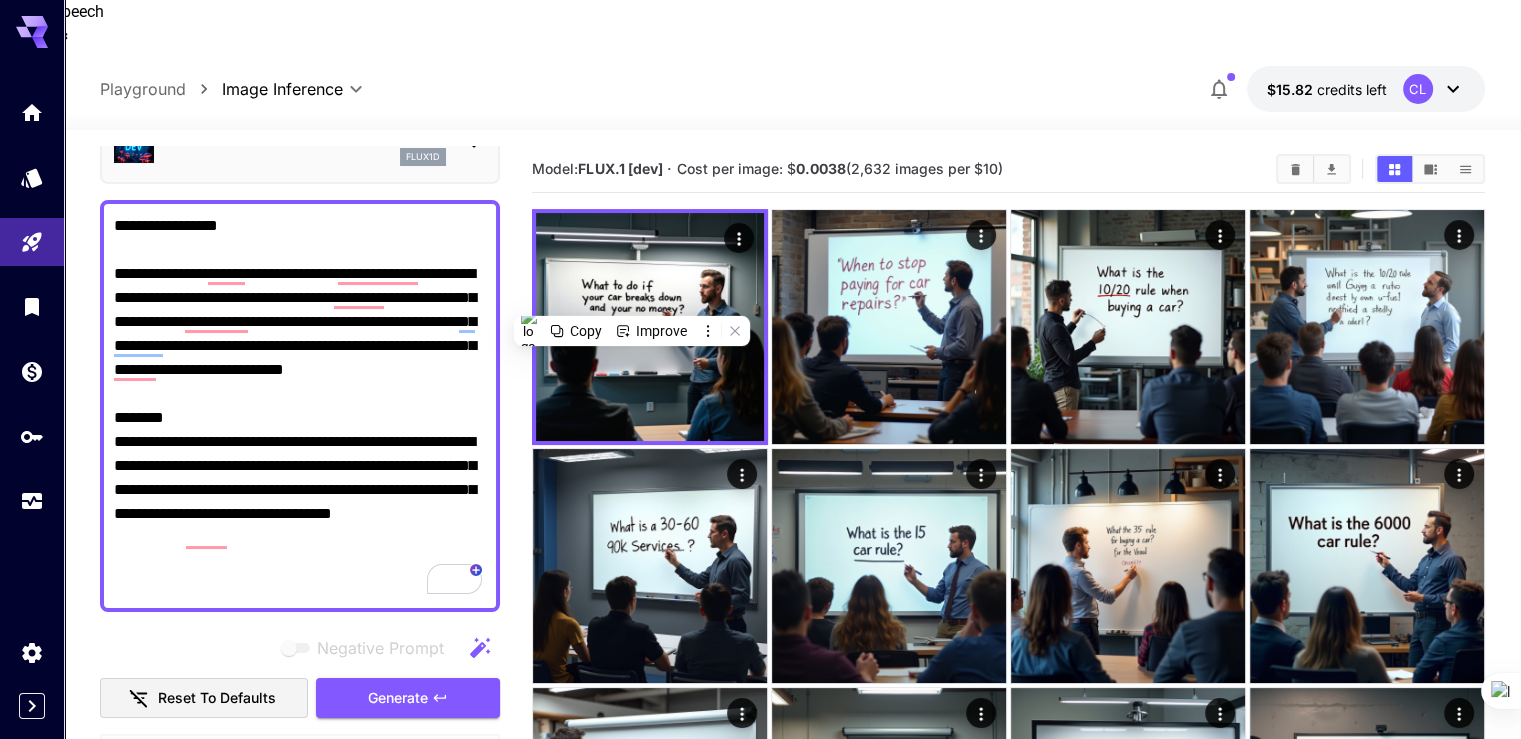 scroll, scrollTop: 114, scrollLeft: 0, axis: vertical 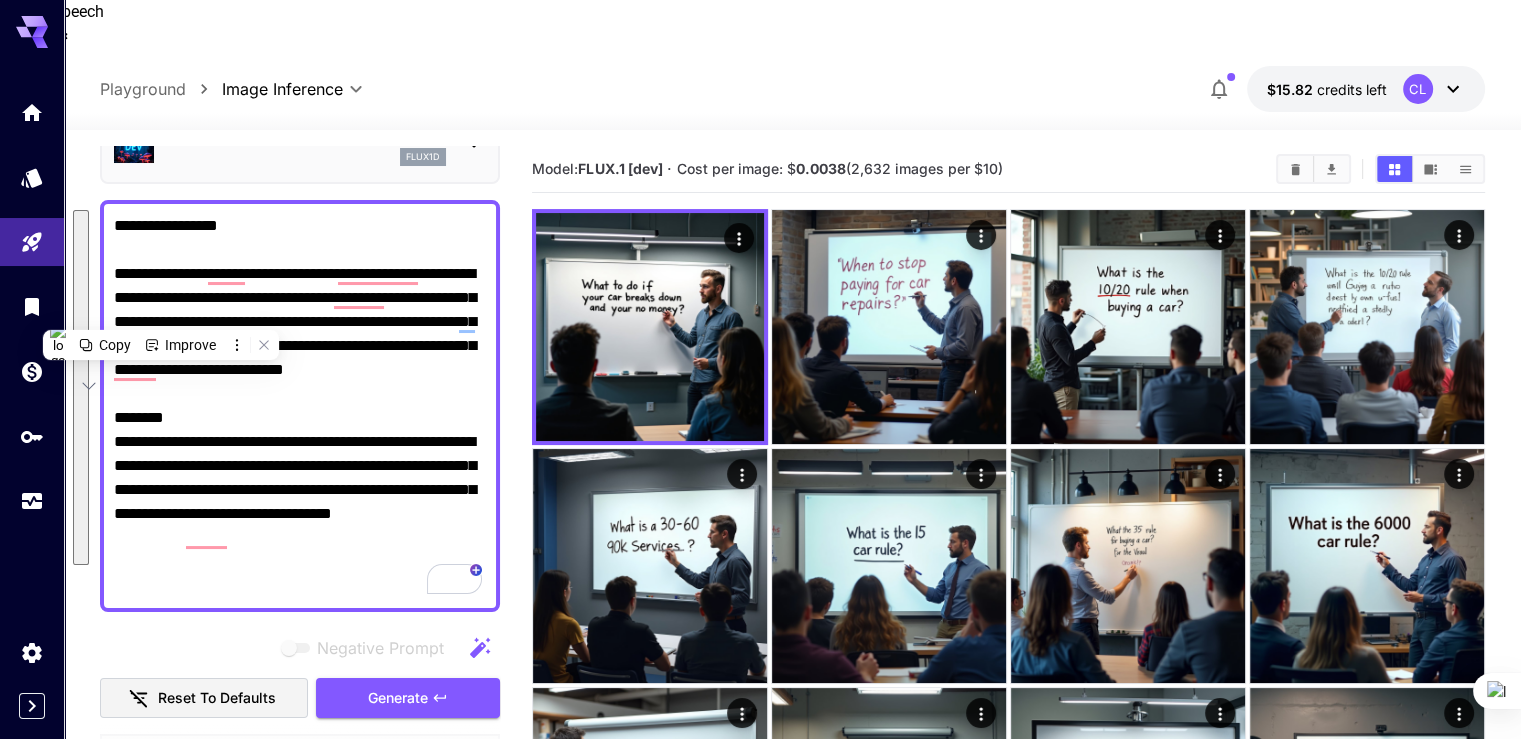 paste 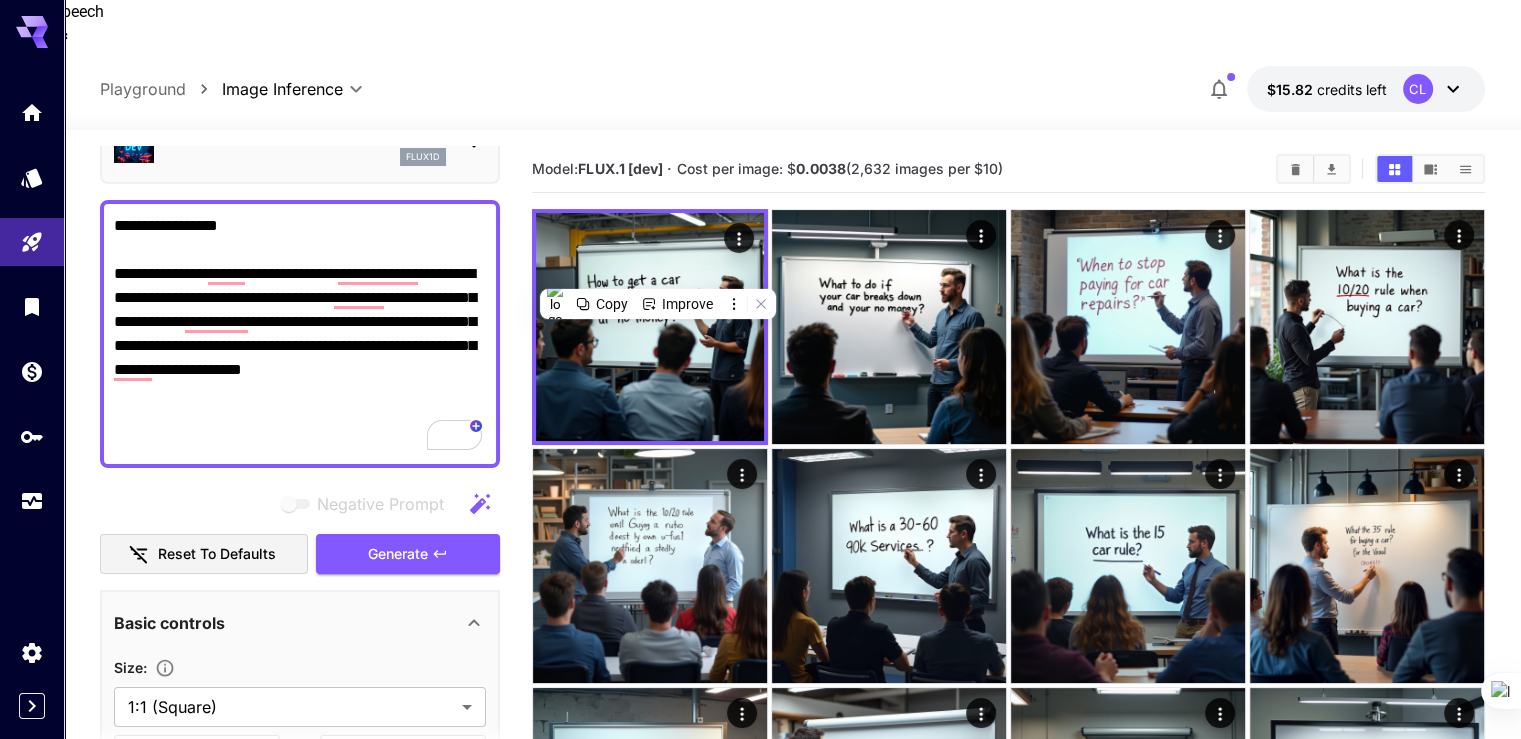 scroll, scrollTop: 114, scrollLeft: 0, axis: vertical 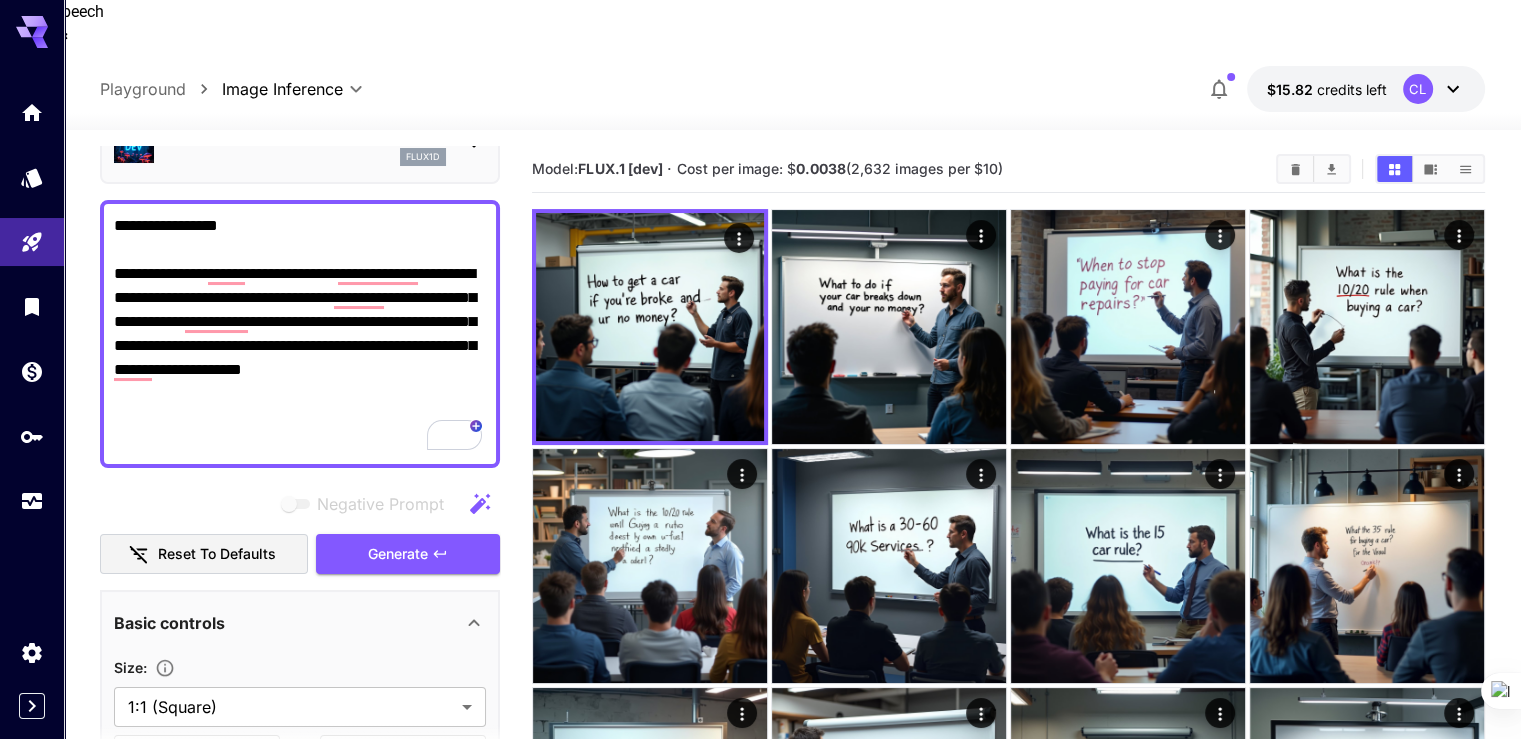 paste on "**********" 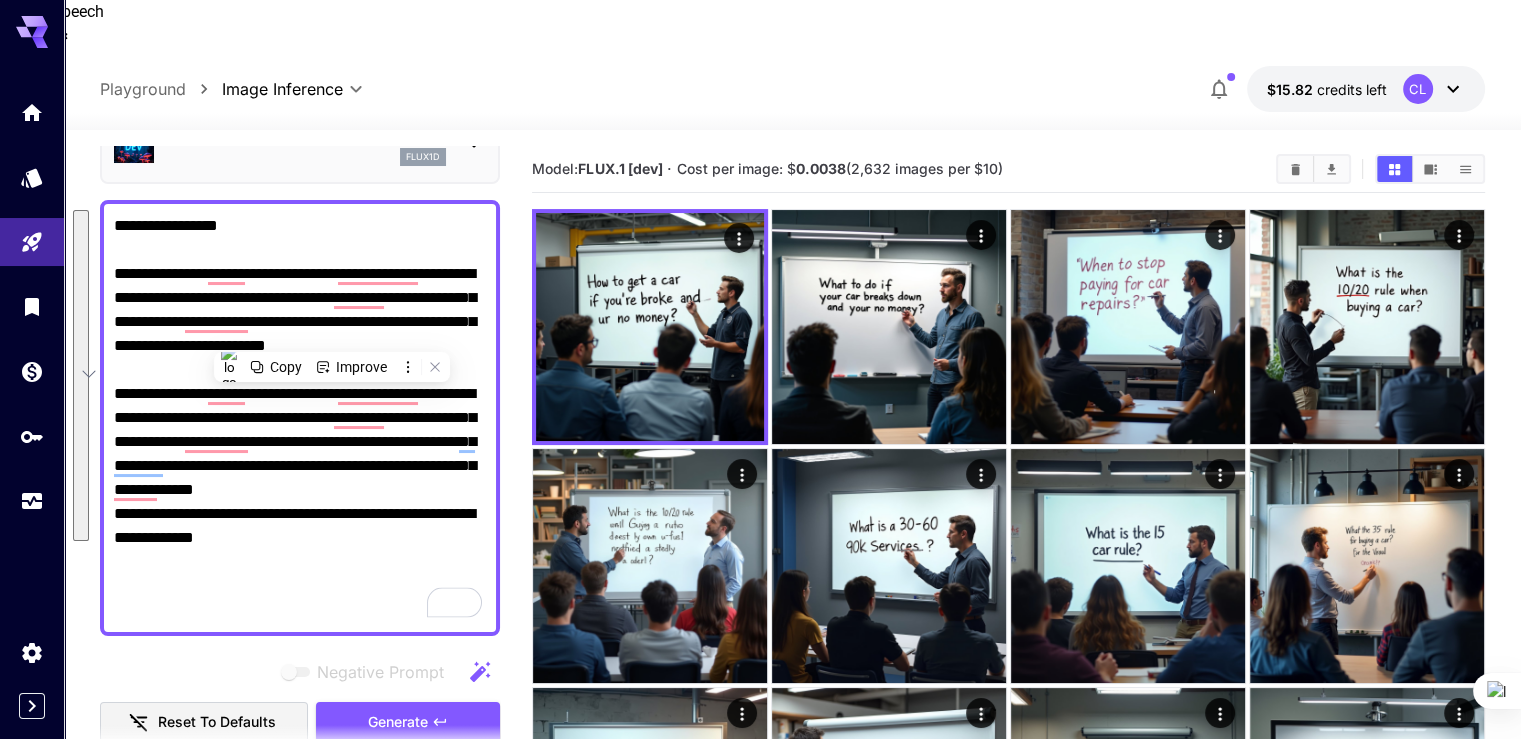 paste 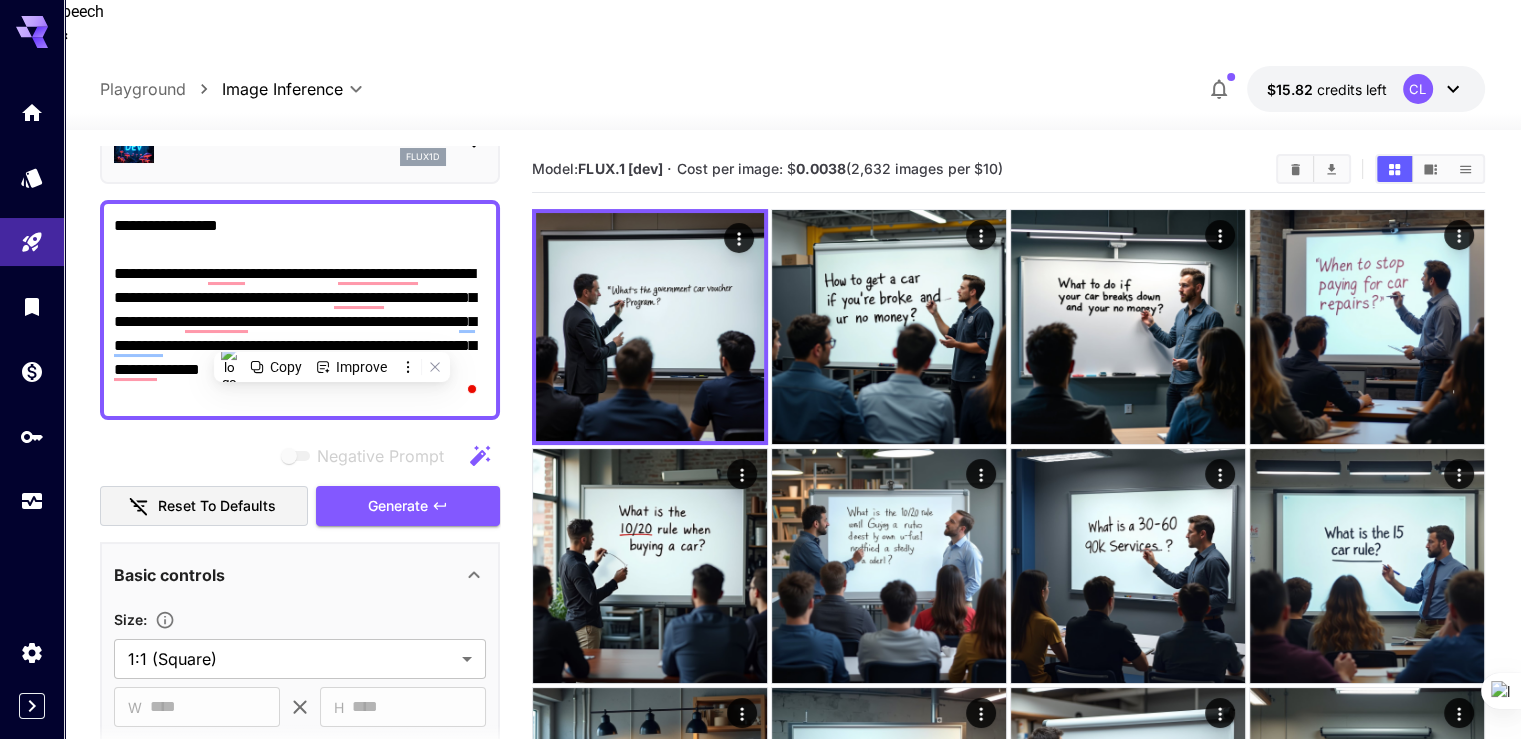 type on "**********" 